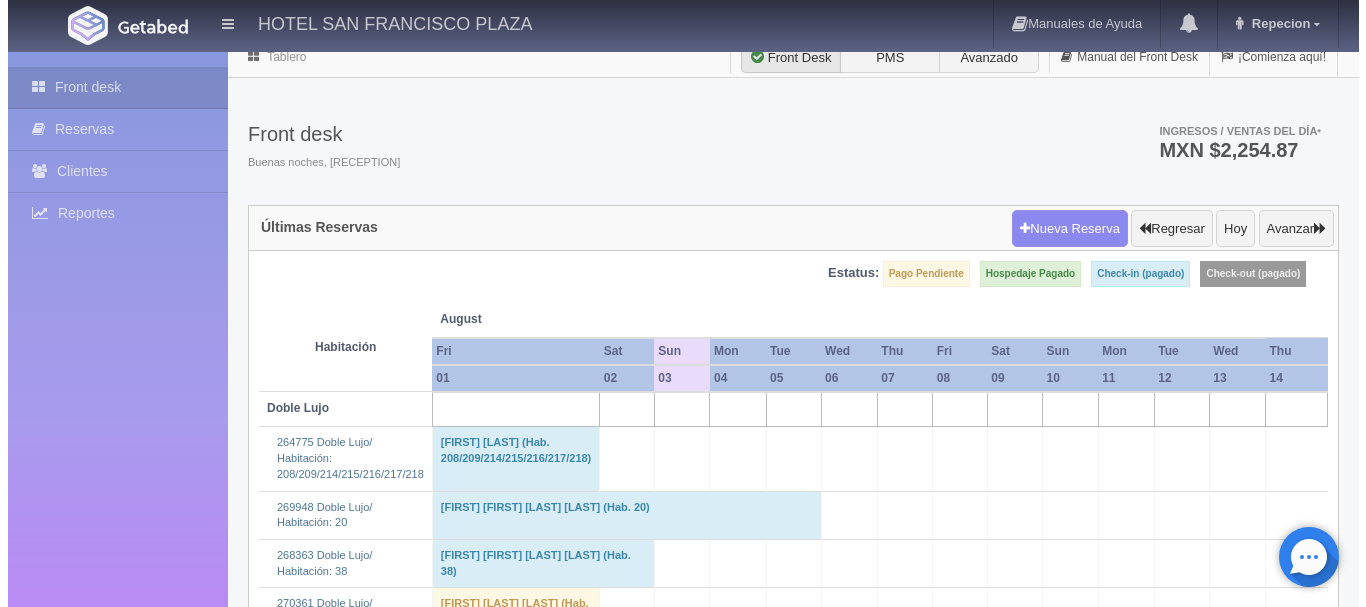 scroll, scrollTop: 0, scrollLeft: 0, axis: both 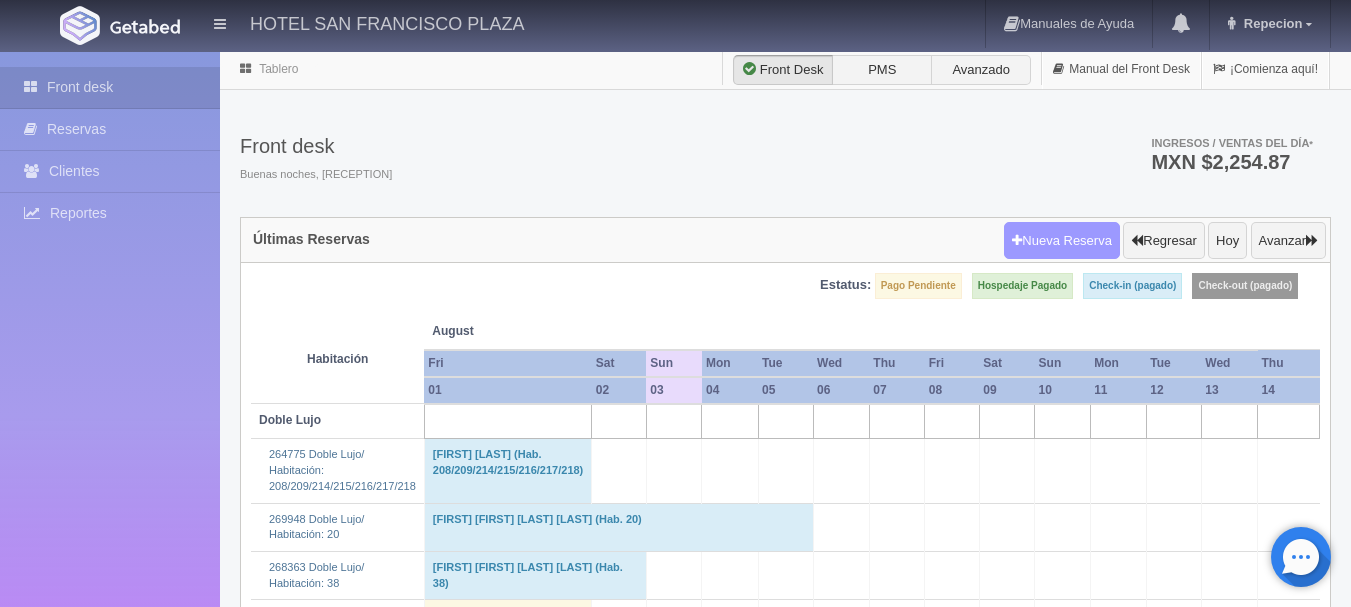 click on "Nueva Reserva" at bounding box center [1062, 241] 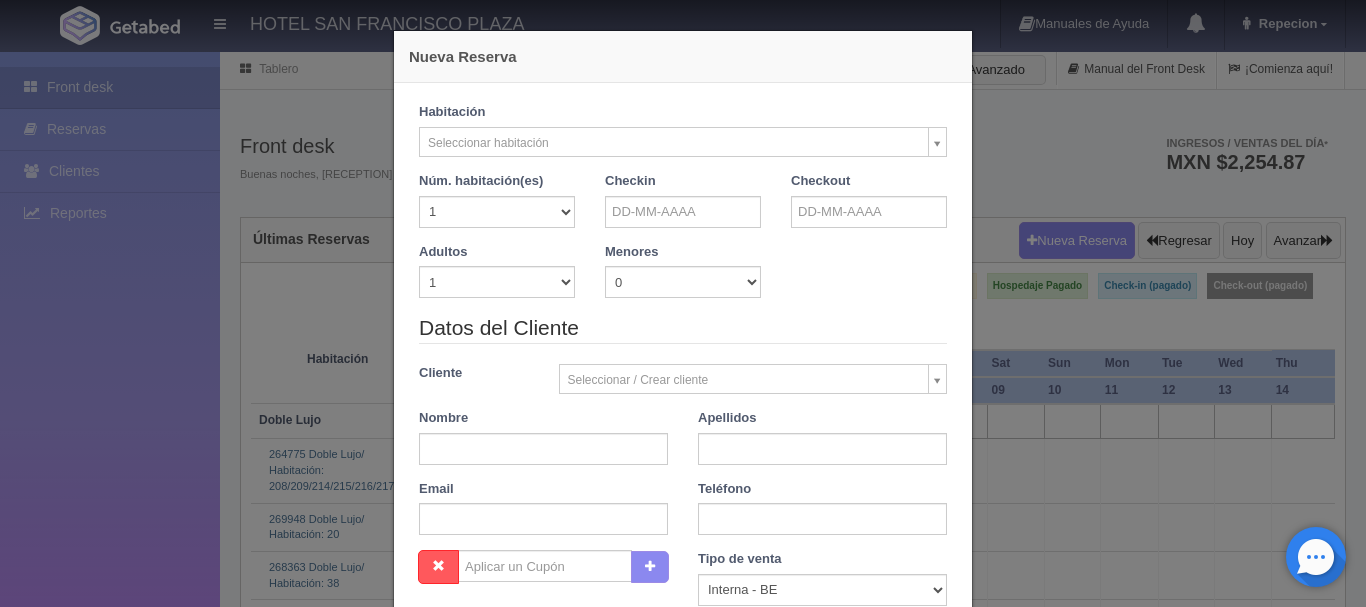 checkbox on "false" 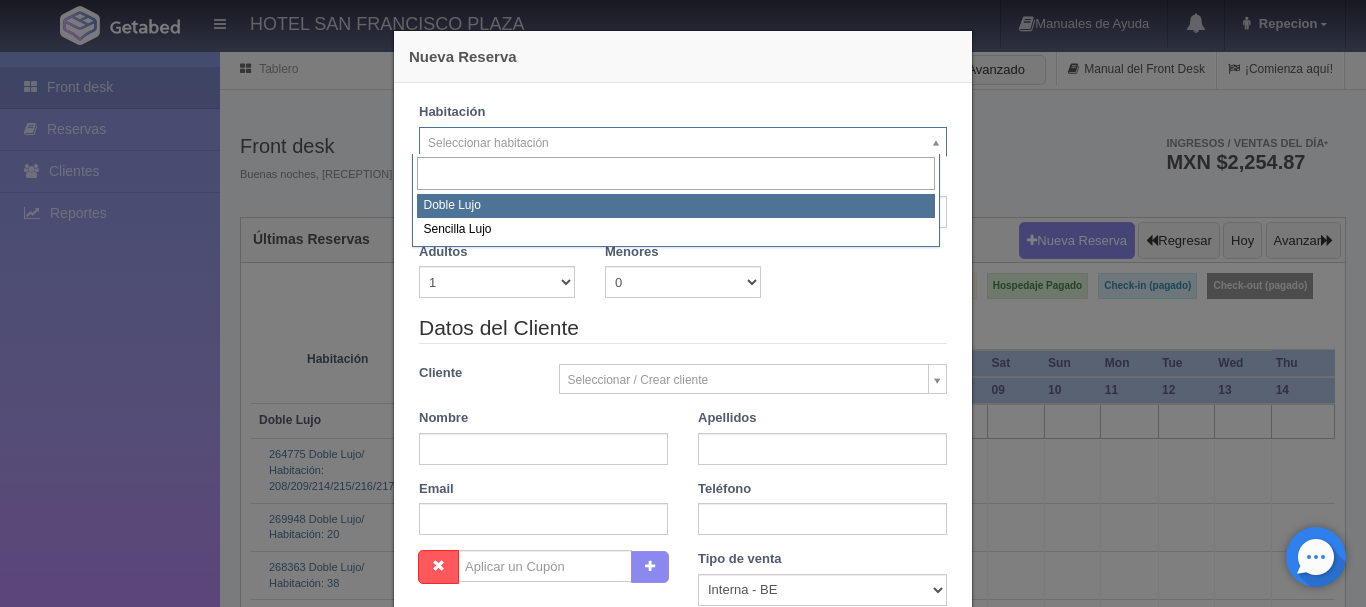 click on "HOTEL SAN FRANCISCO PLAZA
Manuales de Ayuda
Actualizaciones recientes
Repecion
Mi Perfil
Salir / Log Out
Procesando...
Front desk
Reservas
Clientes
Reportes
Reporte del día
Concentrado de ventas
Analíticas y revenue
Tablero" at bounding box center (683, 2326) 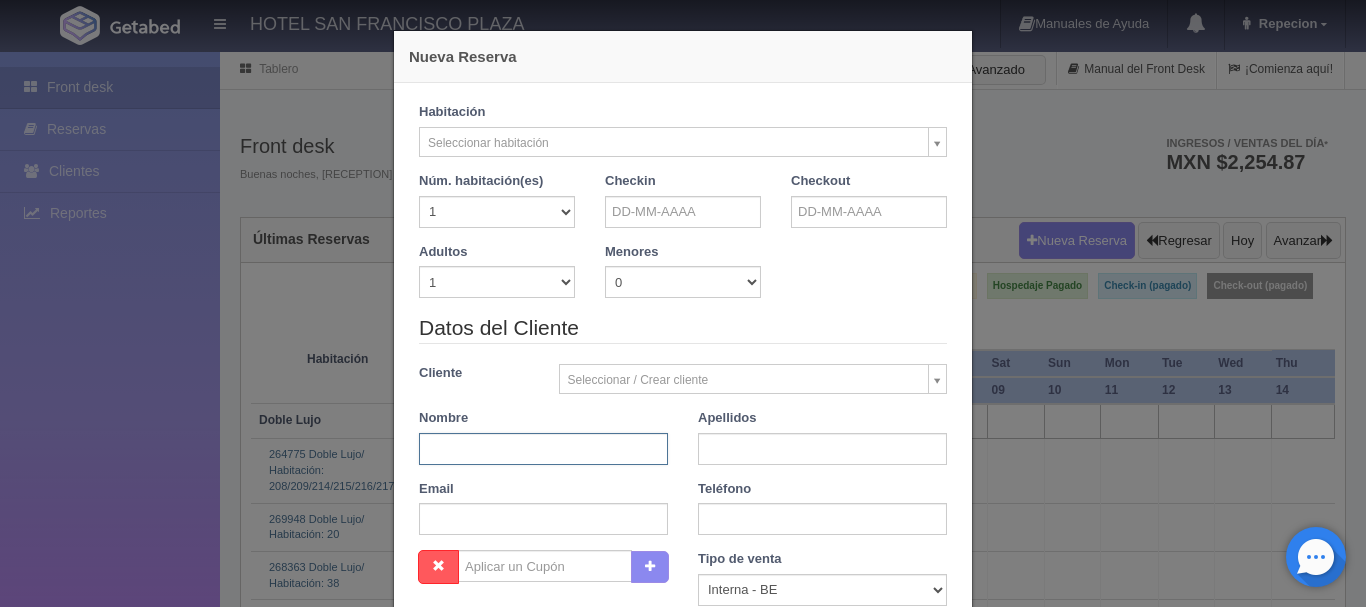 click at bounding box center (543, 449) 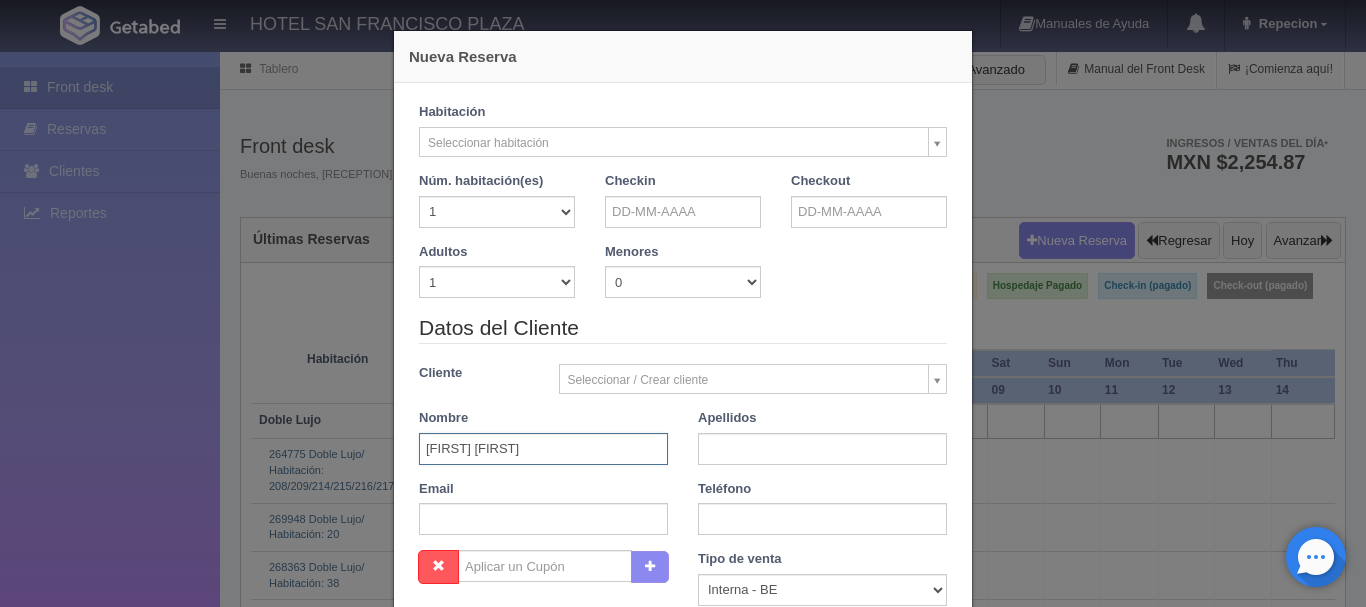 type on "jesus a" 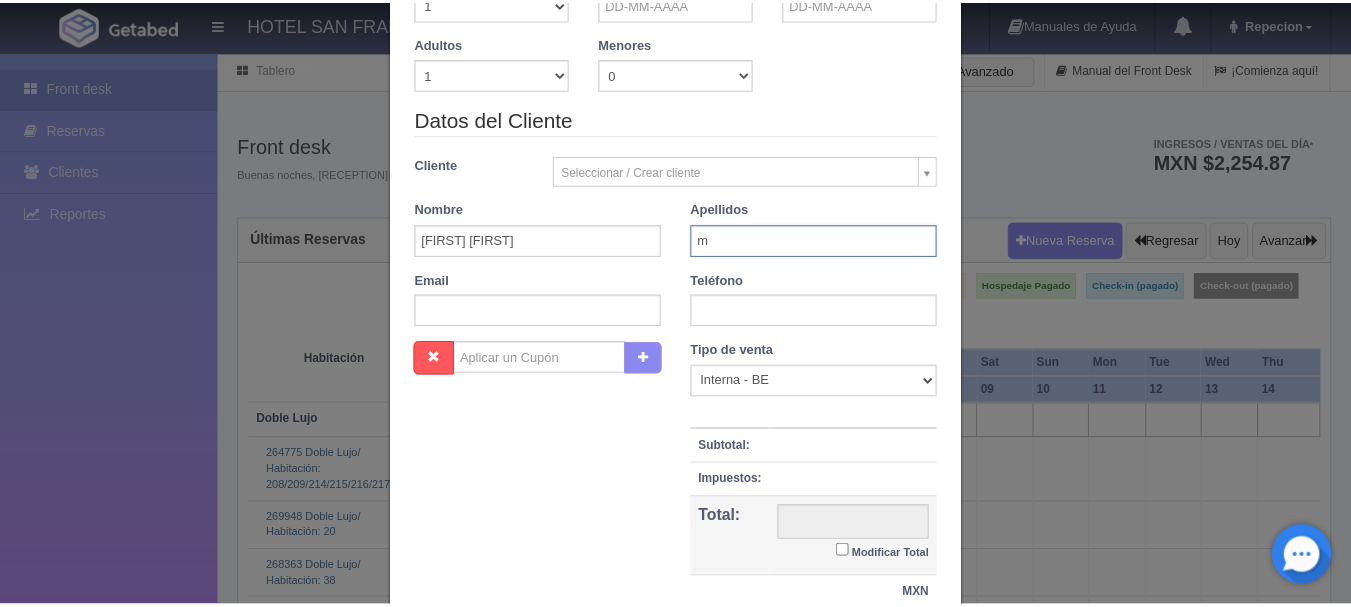 scroll, scrollTop: 373, scrollLeft: 0, axis: vertical 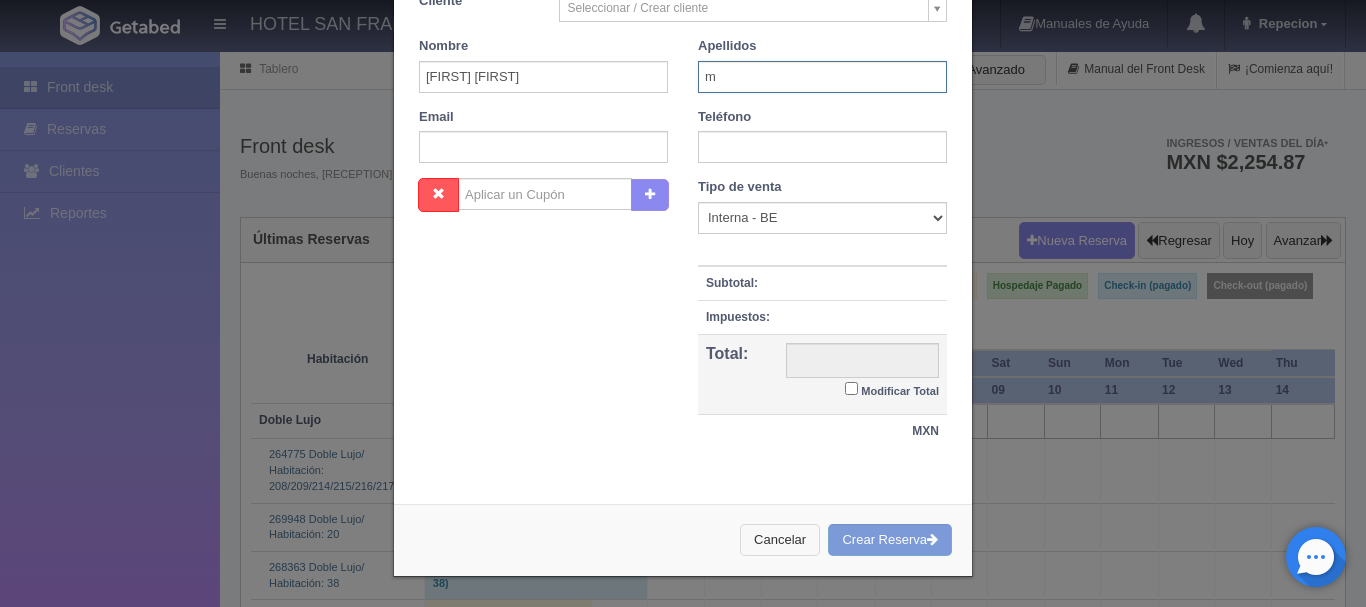 type on "m" 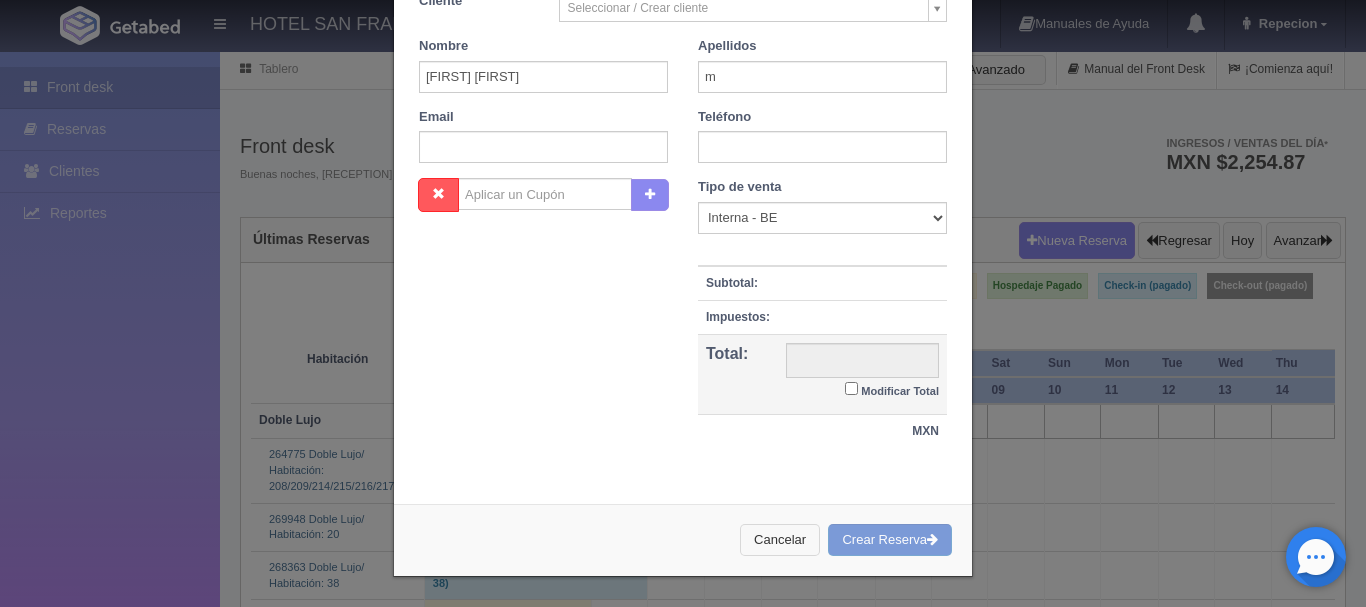click on "Cancelar" at bounding box center (780, 540) 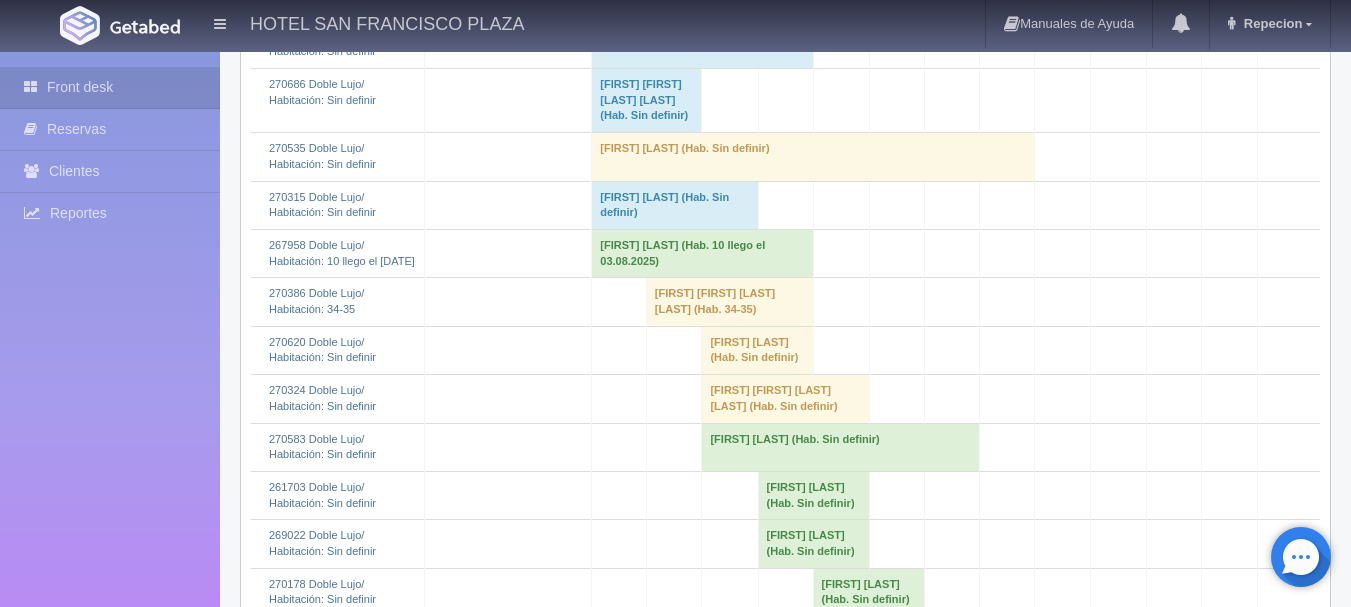 scroll, scrollTop: 1400, scrollLeft: 0, axis: vertical 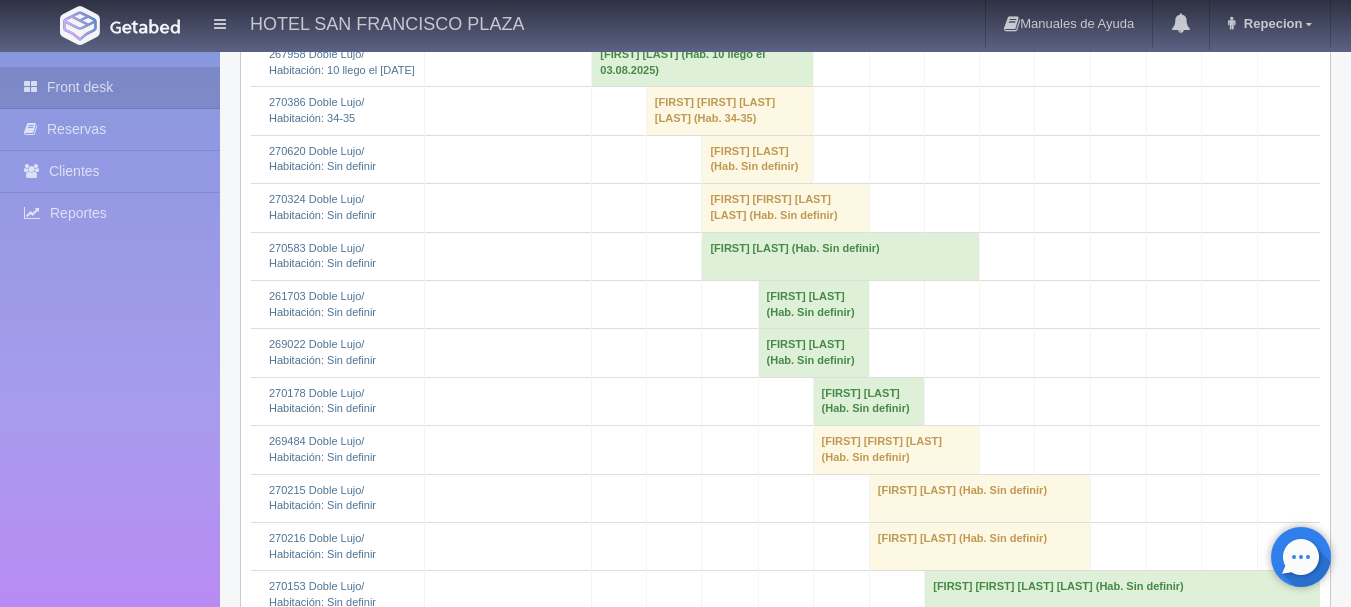 click on "[FIRST] [LAST] 												(Hab. Sin definir)" at bounding box center (813, 353) 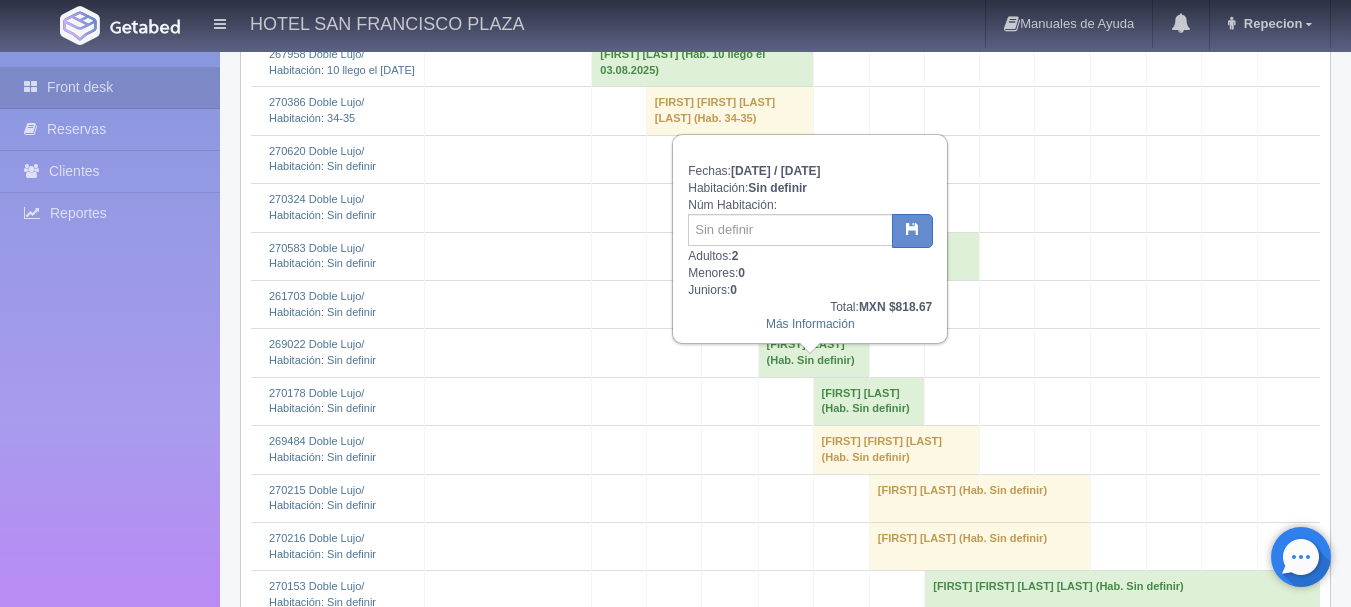 click on "[FIRST] [LAST] 												(Hab. Sin definir)" at bounding box center [813, 353] 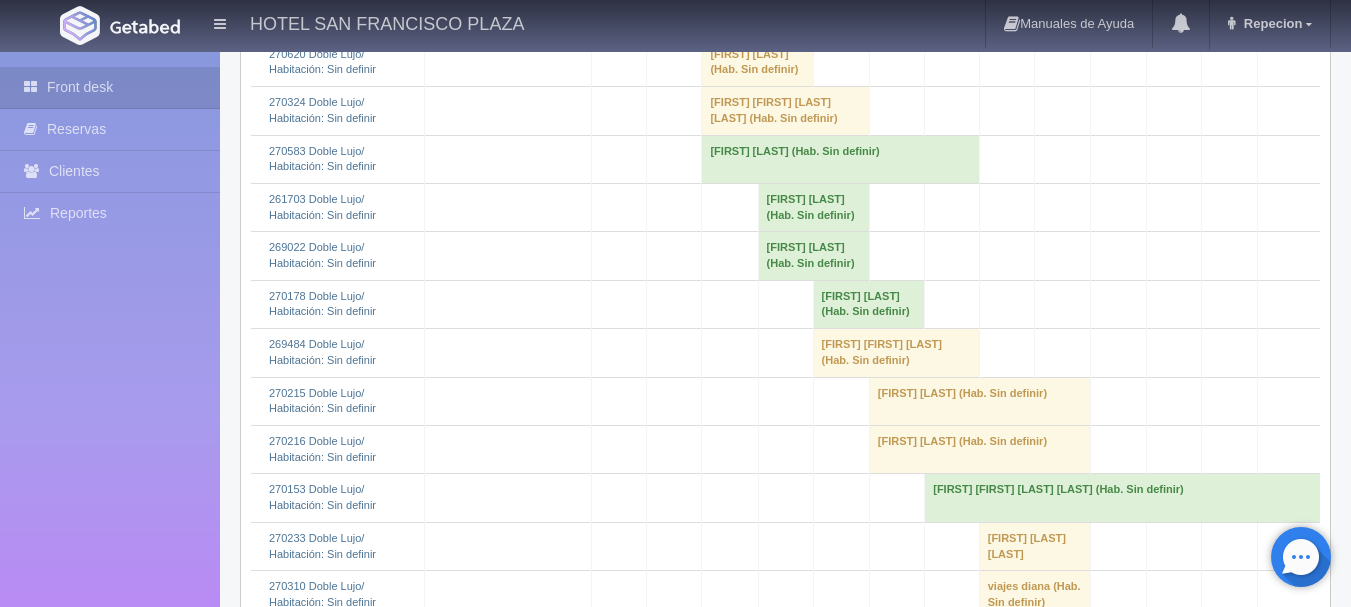 scroll, scrollTop: 1498, scrollLeft: 0, axis: vertical 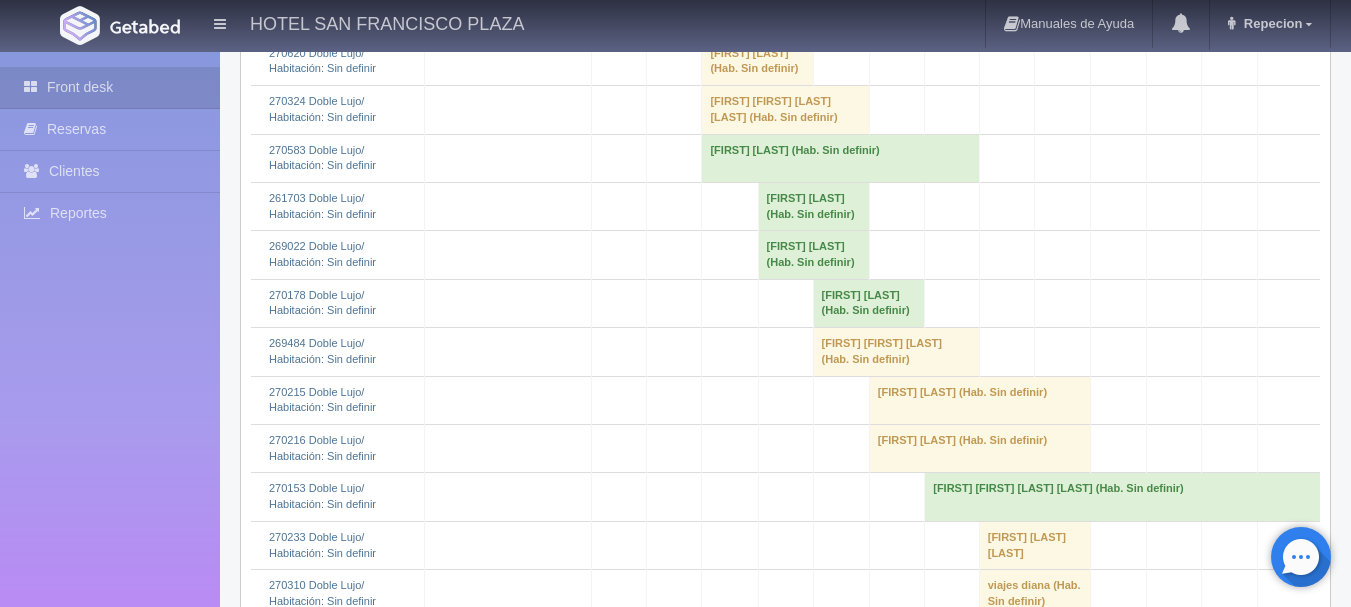 click on "[FIRST] [LAST] 												(Hab. Sin definir)" at bounding box center (896, 352) 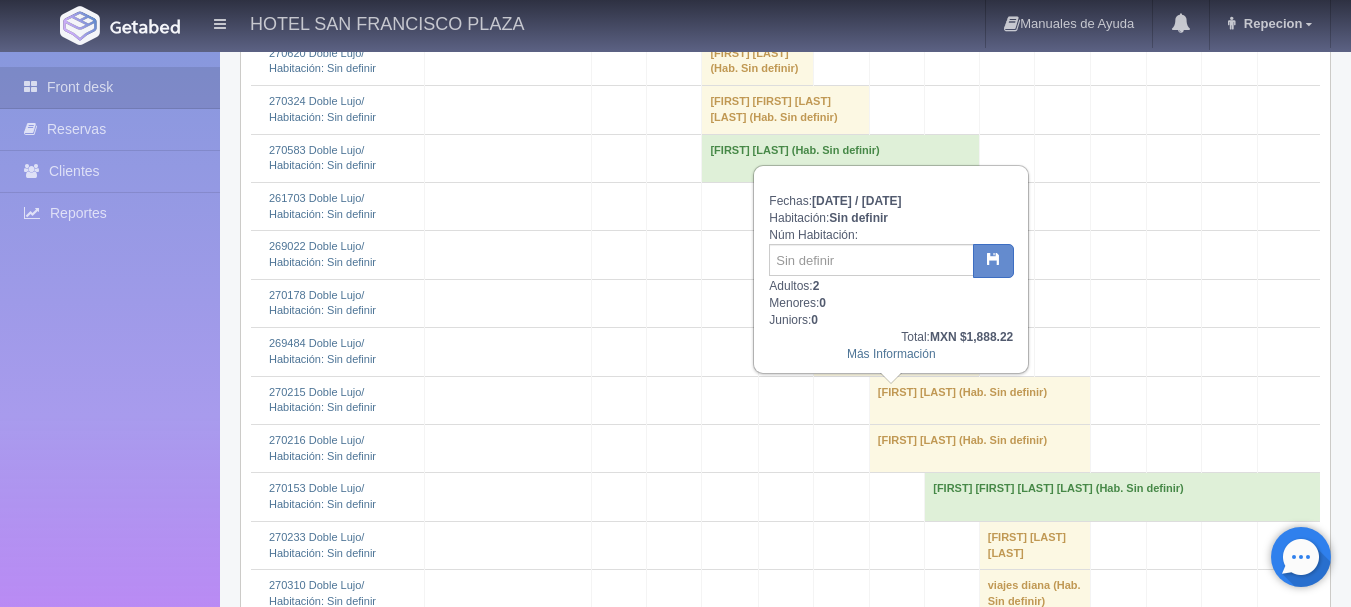 click on "[FIRST] [LAST] 												(Hab. Sin definir)" at bounding box center [896, 352] 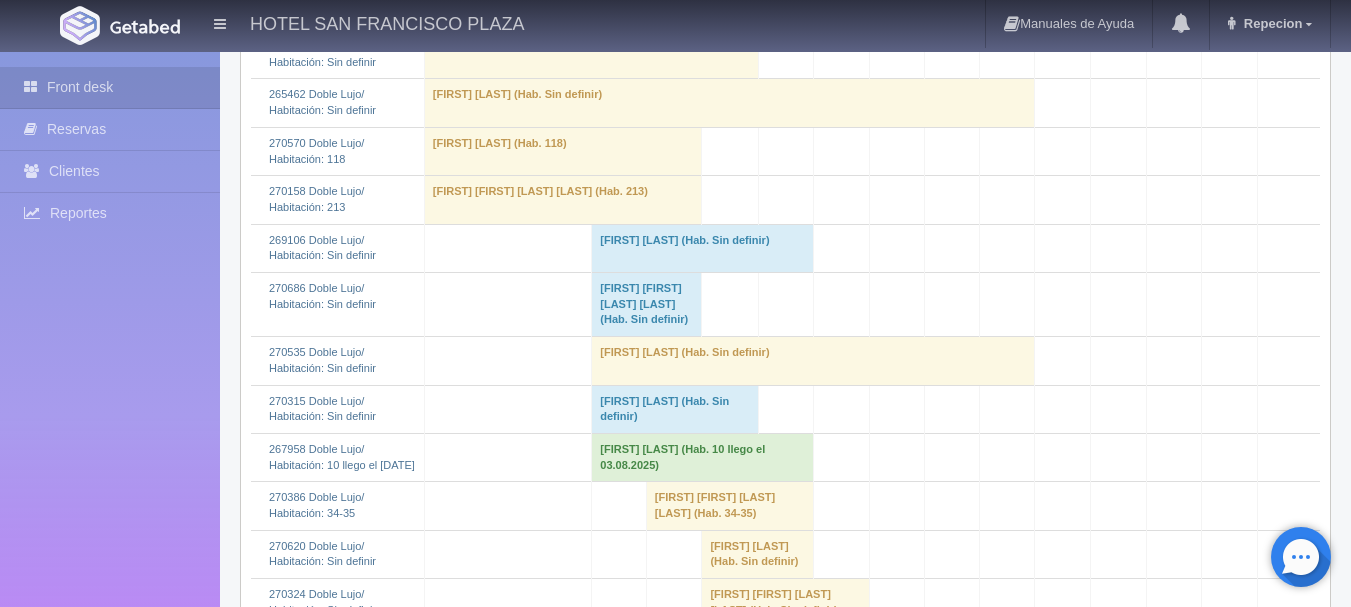 scroll, scrollTop: 998, scrollLeft: 0, axis: vertical 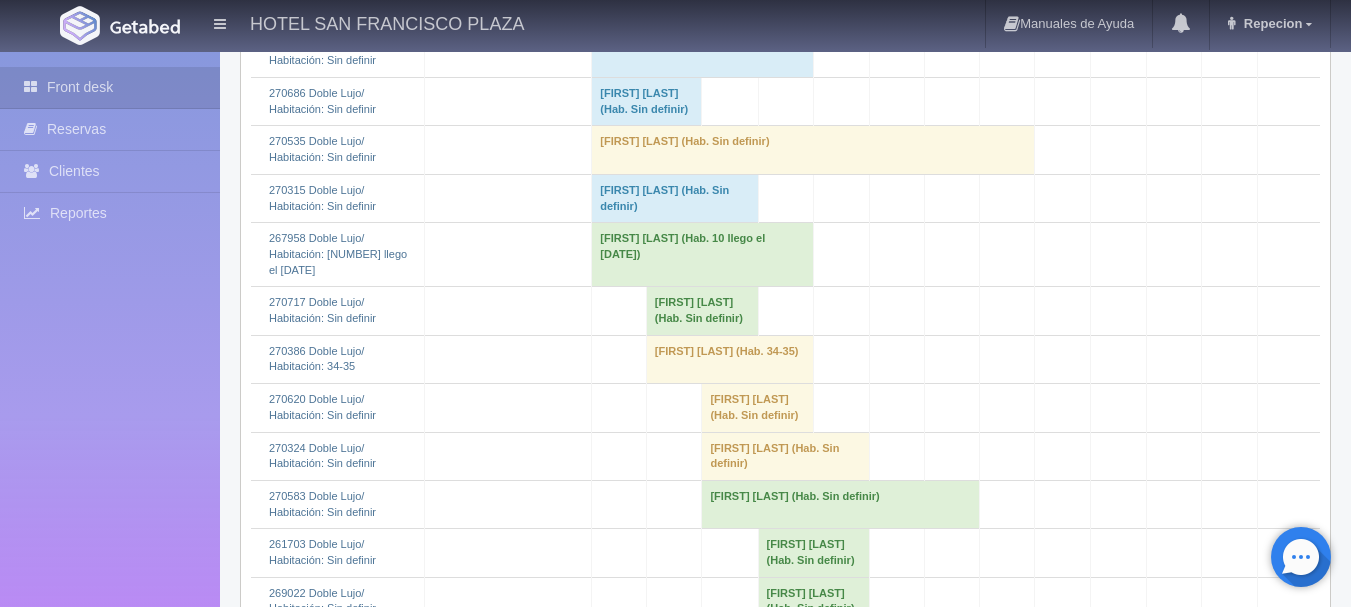 click on "Ana lilia  Garcia velasco 												(Hab. Sin definir)" at bounding box center [702, 311] 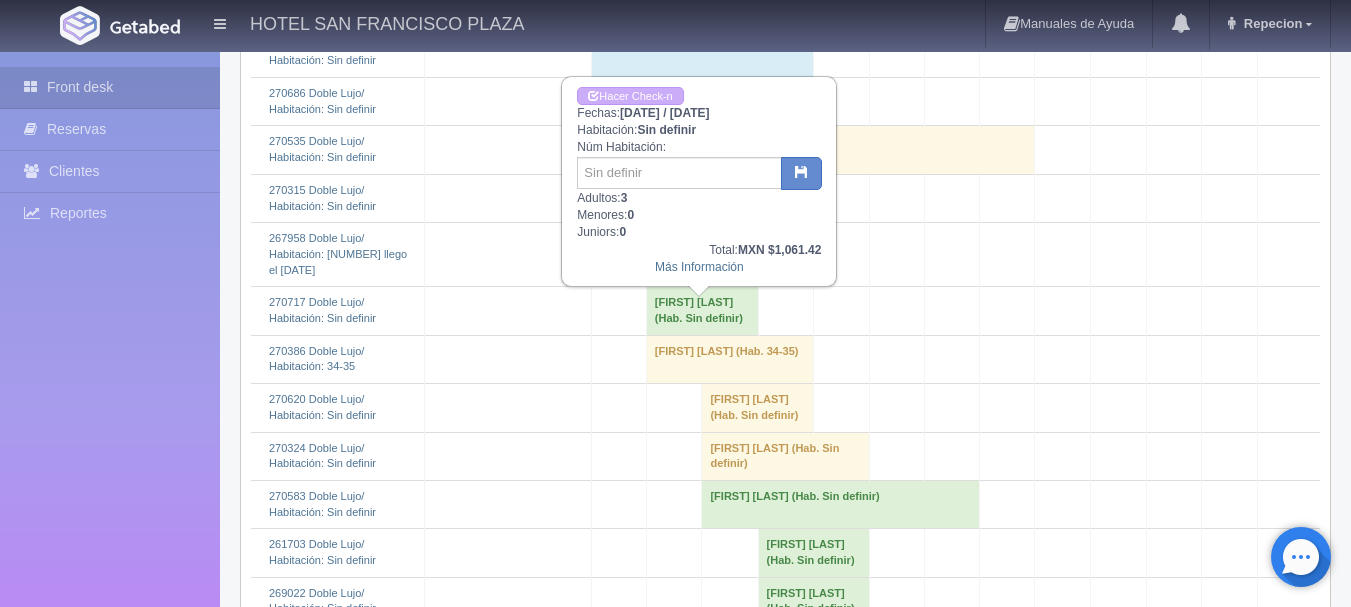 click on "[FIRST] [LAST] 												(Hab. Sin definir)" at bounding box center [702, 311] 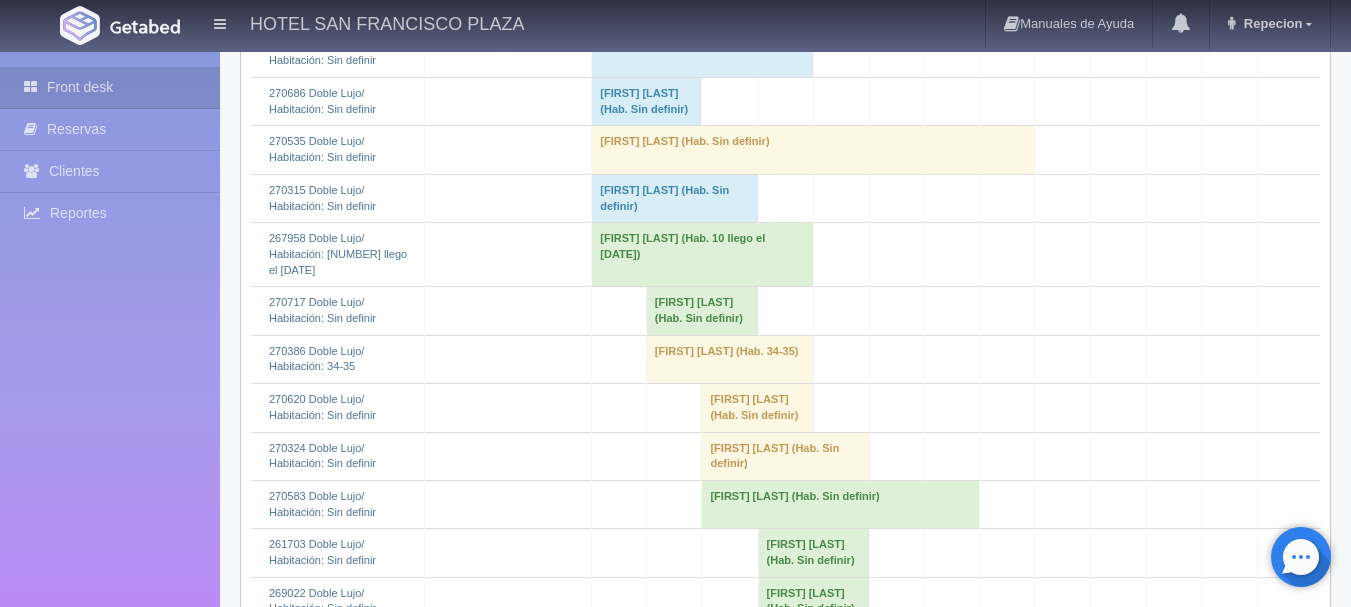 click on "[FIRST] [LAST] 												(Hab. Sin definir)" at bounding box center (702, 311) 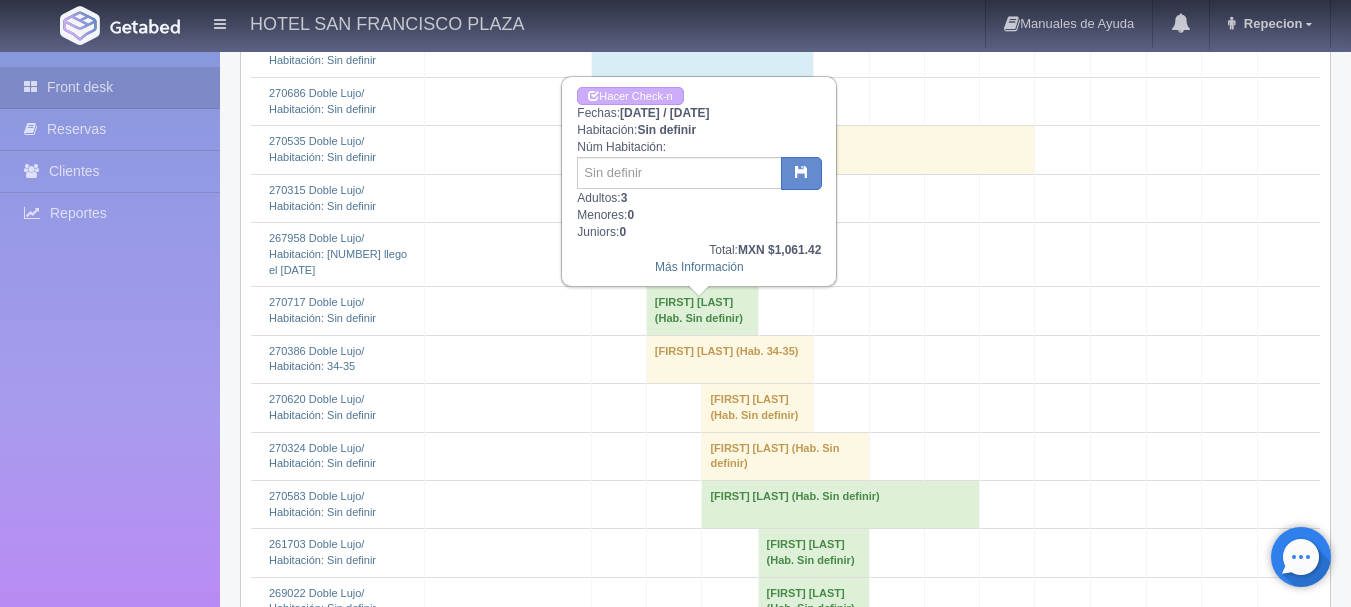 click on "[FIRST] [LAST] 												(Hab. Sin definir)" at bounding box center (702, 311) 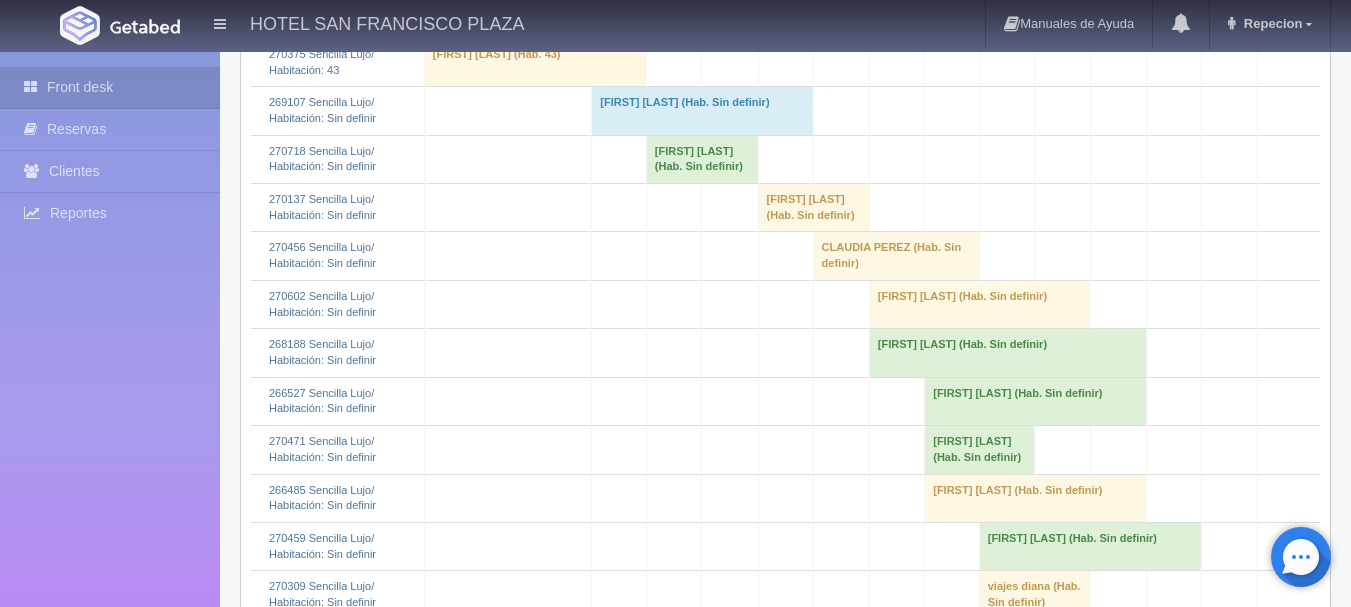 scroll, scrollTop: 3800, scrollLeft: 0, axis: vertical 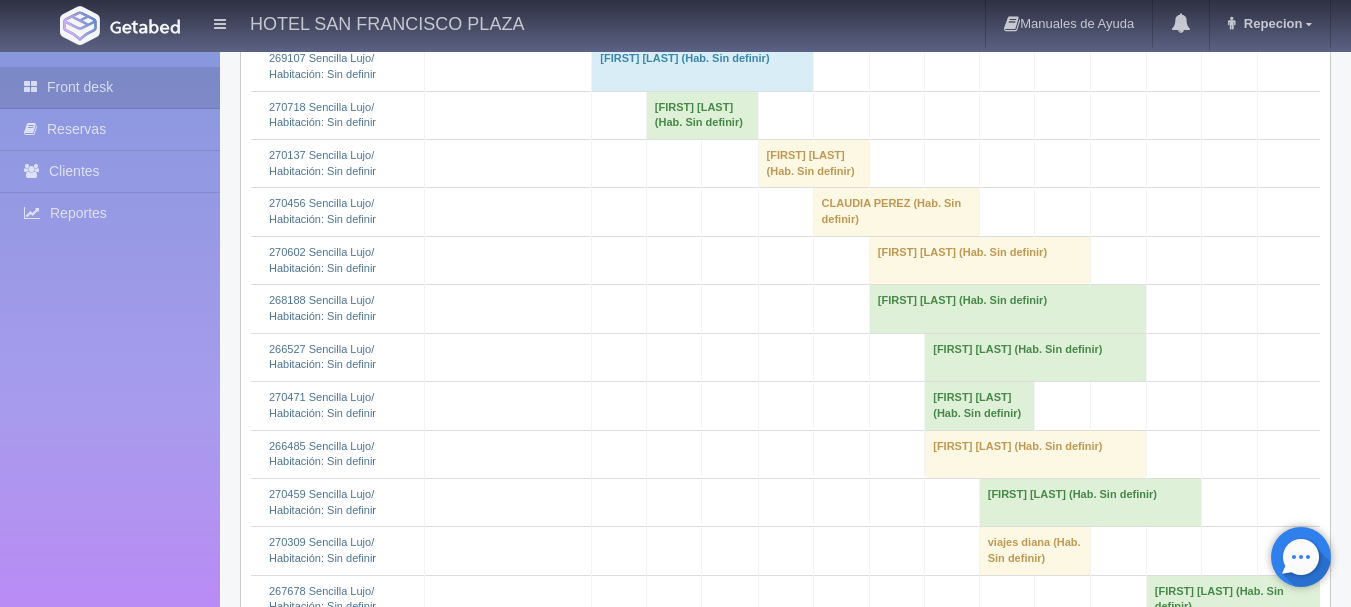 click on "[FIRST] [LAST] 												(Hab. Sin definir)" at bounding box center [702, 115] 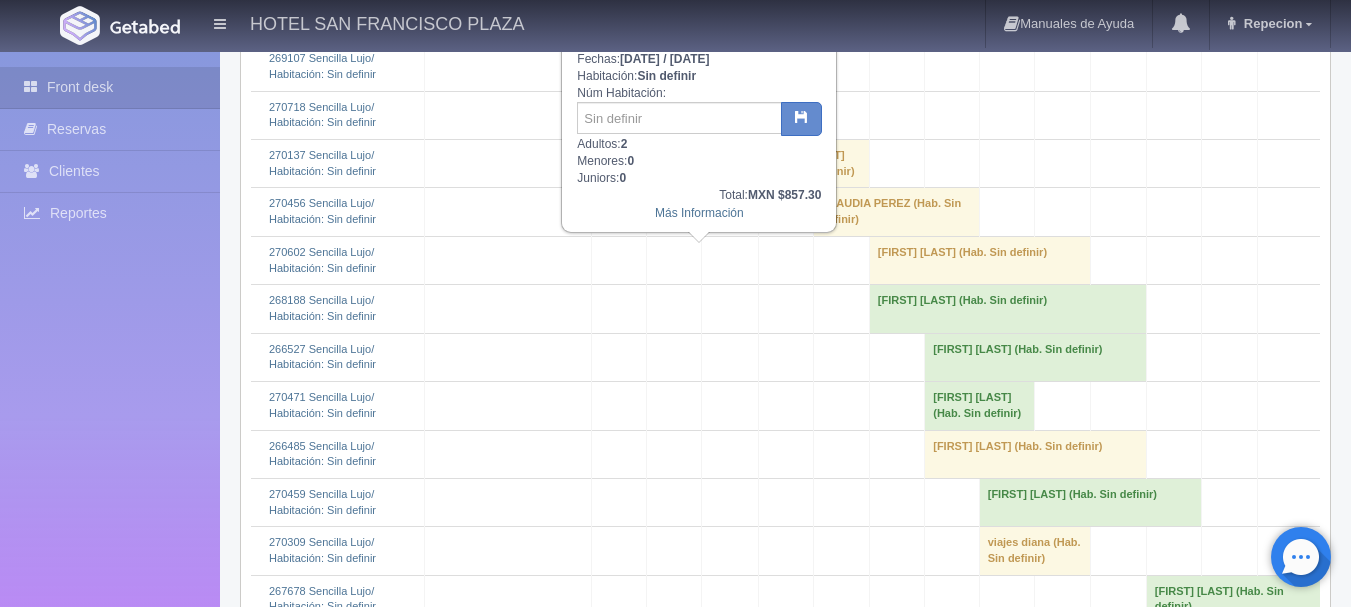 click on "[FIRST] [LAST] 												(Hab. Sin definir)" at bounding box center [702, 115] 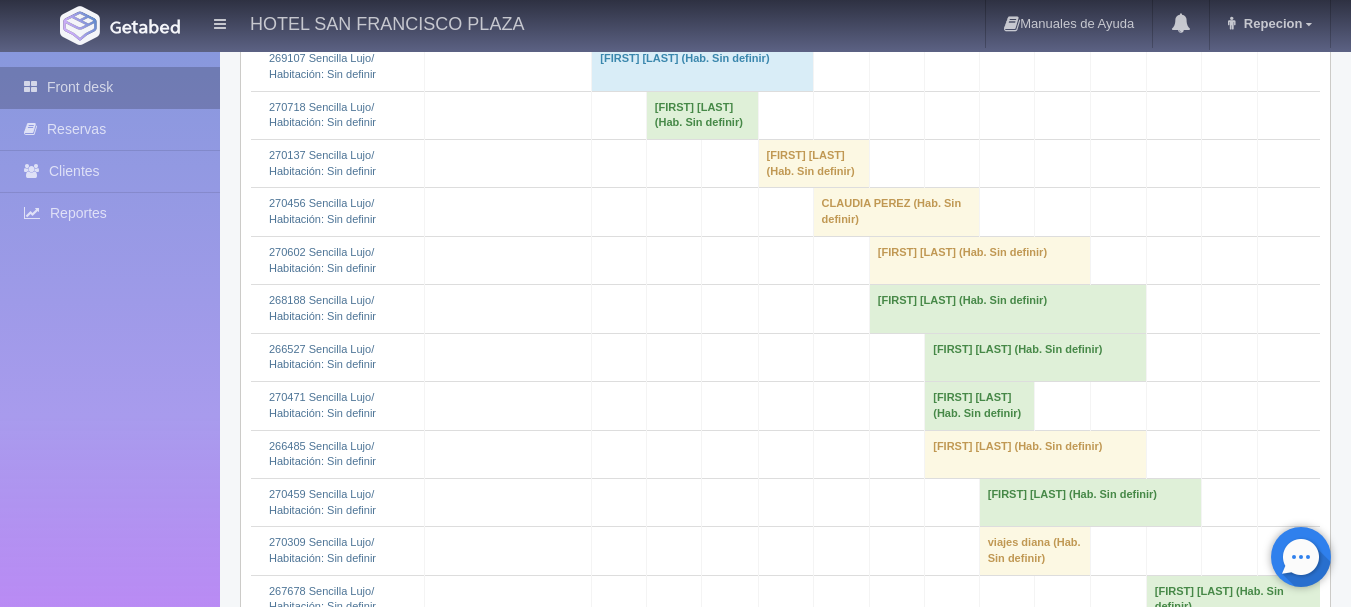 click on "Front desk" at bounding box center (110, 87) 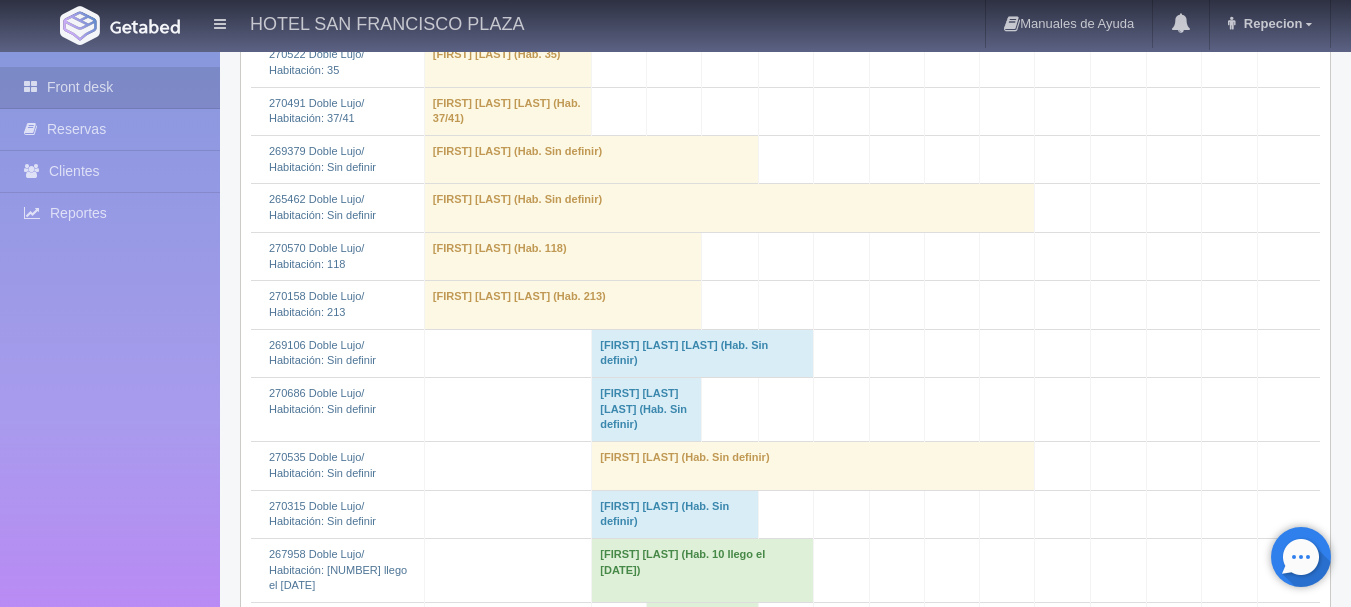scroll, scrollTop: 1200, scrollLeft: 0, axis: vertical 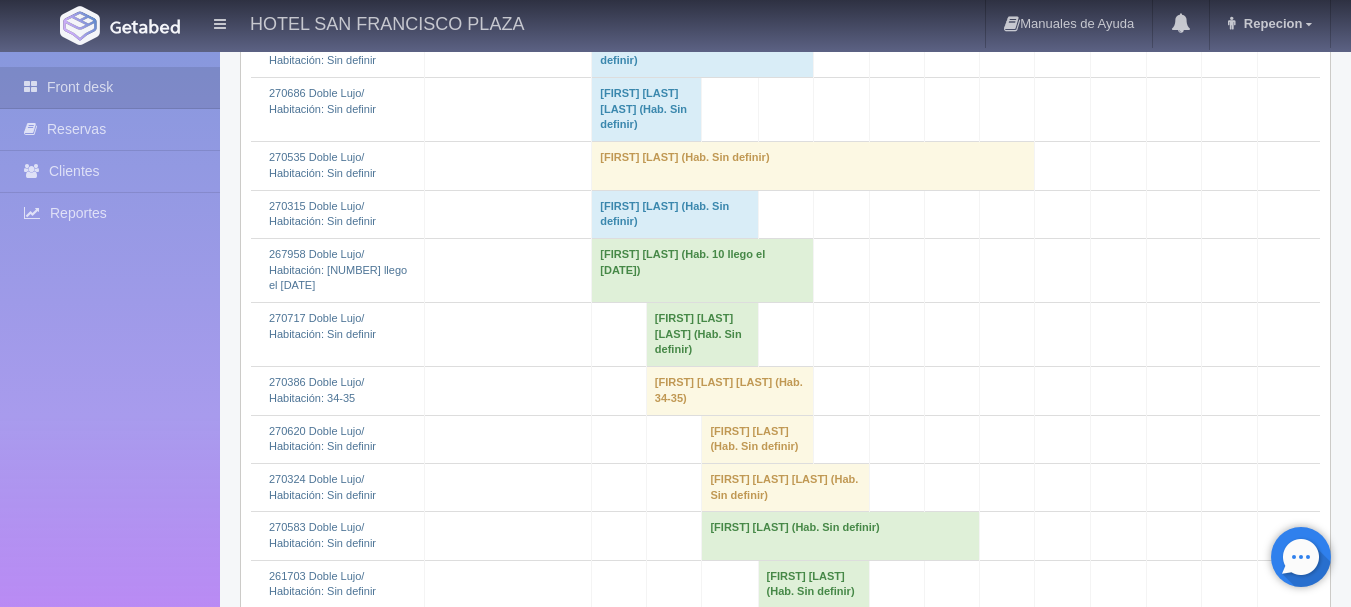 click on "Ana lilia  Garcia velasco 												(Hab. Sin definir)" at bounding box center [702, 335] 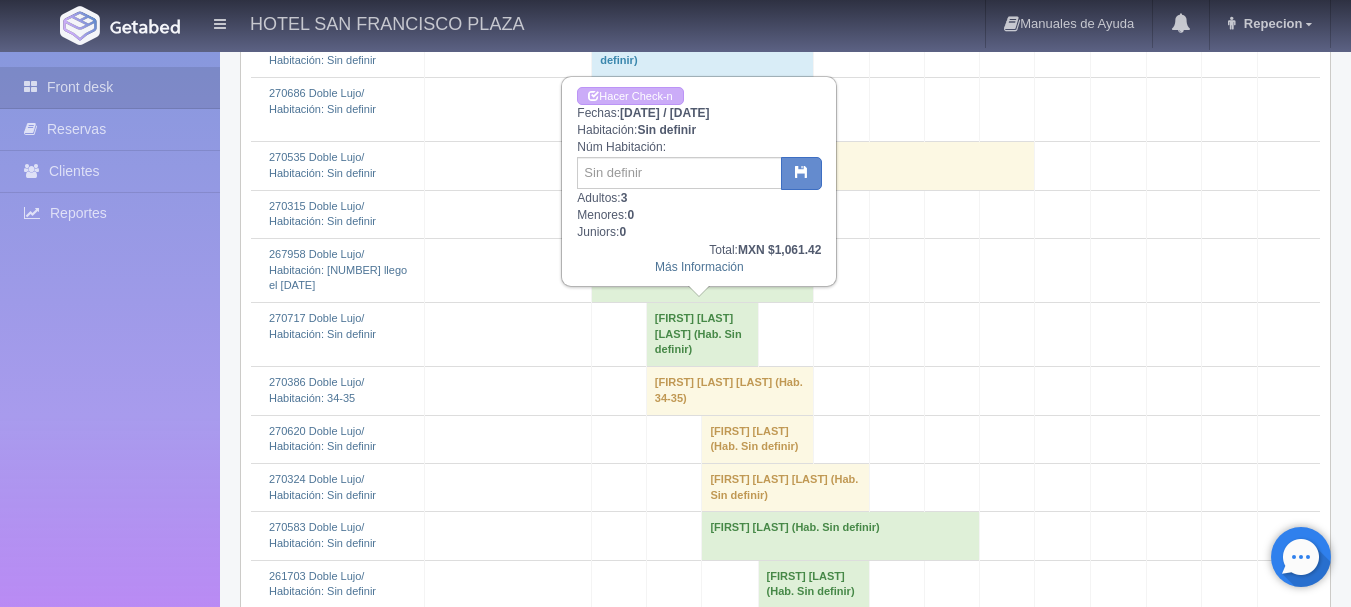 click on "Ana lilia  Garcia velasco 												(Hab. Sin definir)" at bounding box center [702, 335] 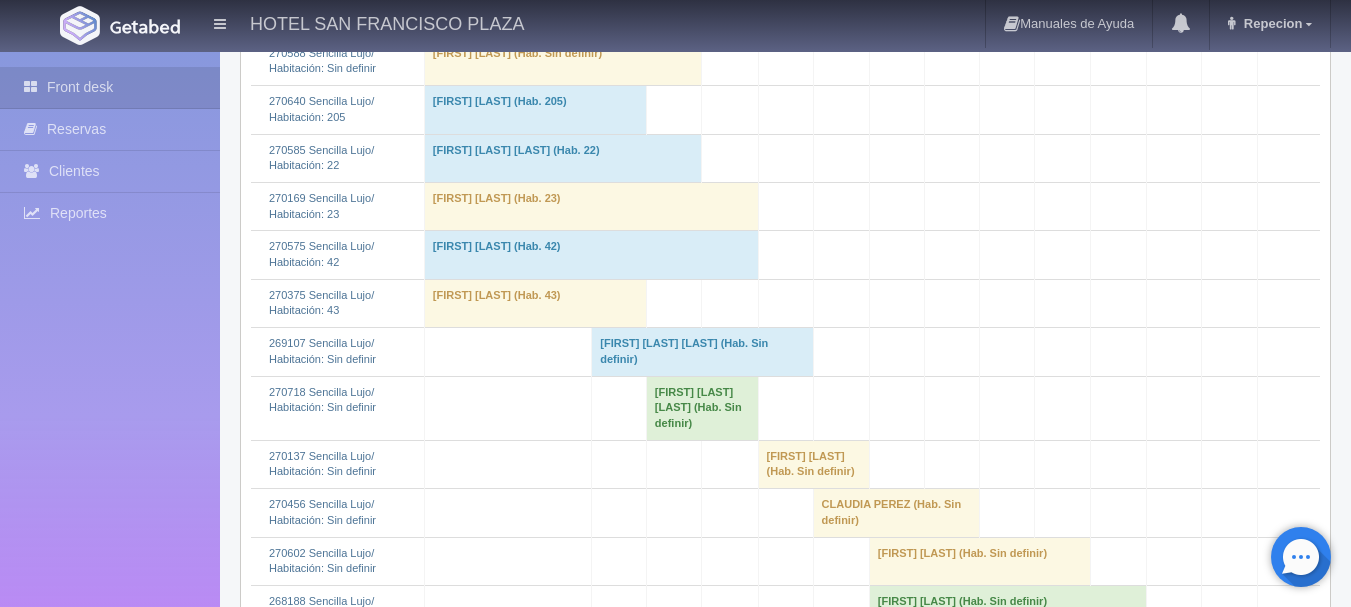 scroll, scrollTop: 3700, scrollLeft: 0, axis: vertical 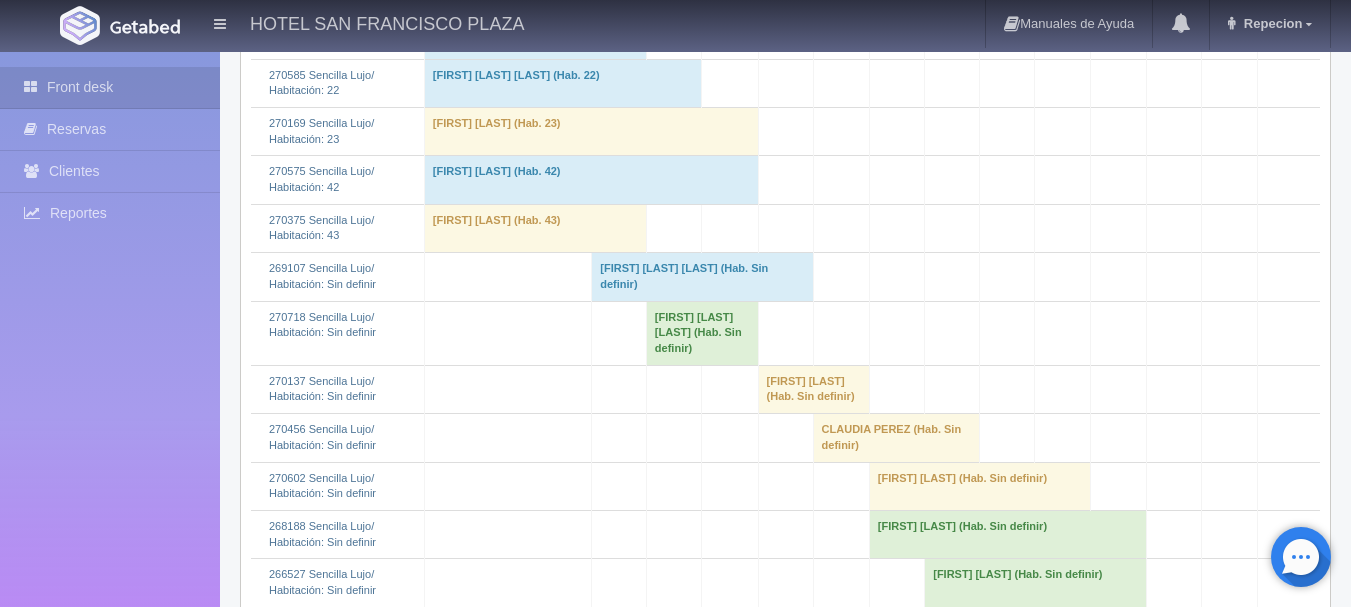 click on "[FIRST] [LAST] 												(Hab. Sin definir)" at bounding box center [702, 333] 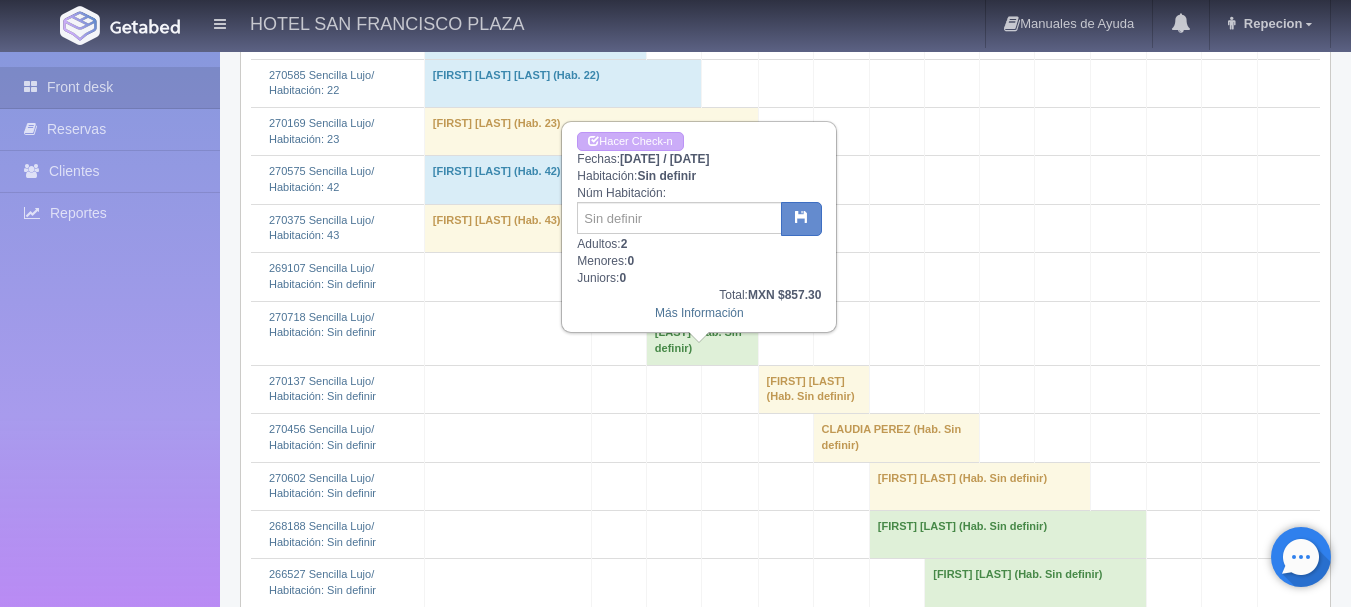 click on "[FIRST] [LAST] 												(Hab. Sin definir)" at bounding box center [702, 333] 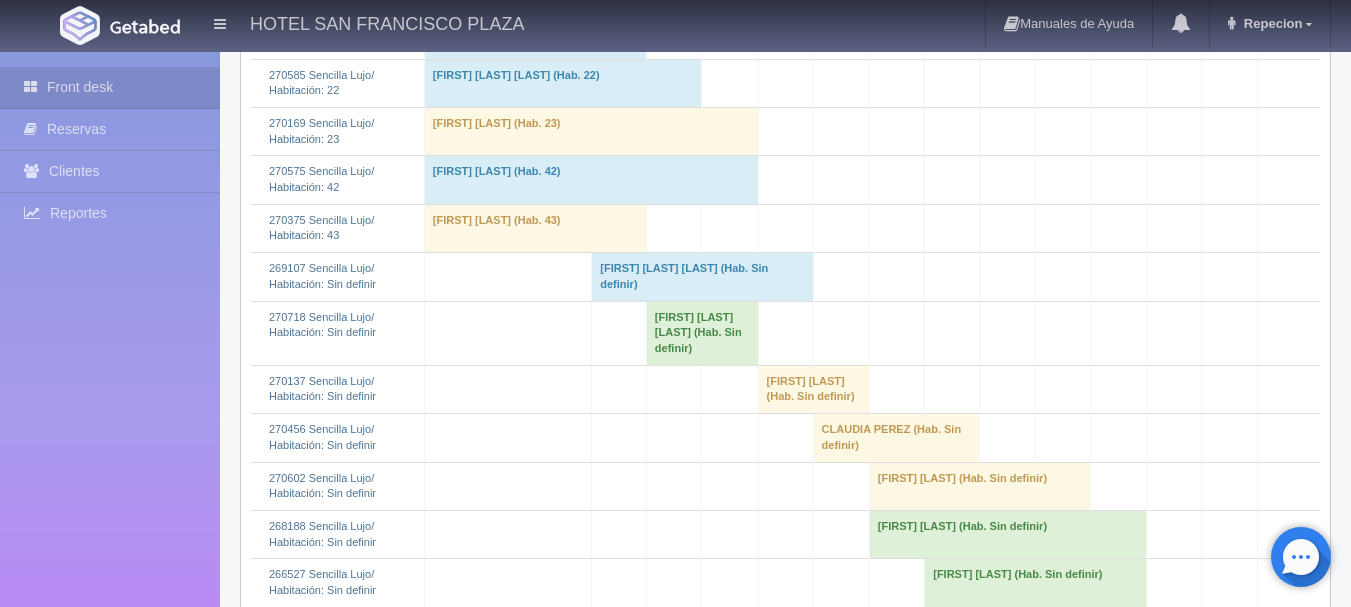 click on "[FIRST] [LAST] 												(Hab. Sin definir)" at bounding box center [702, 333] 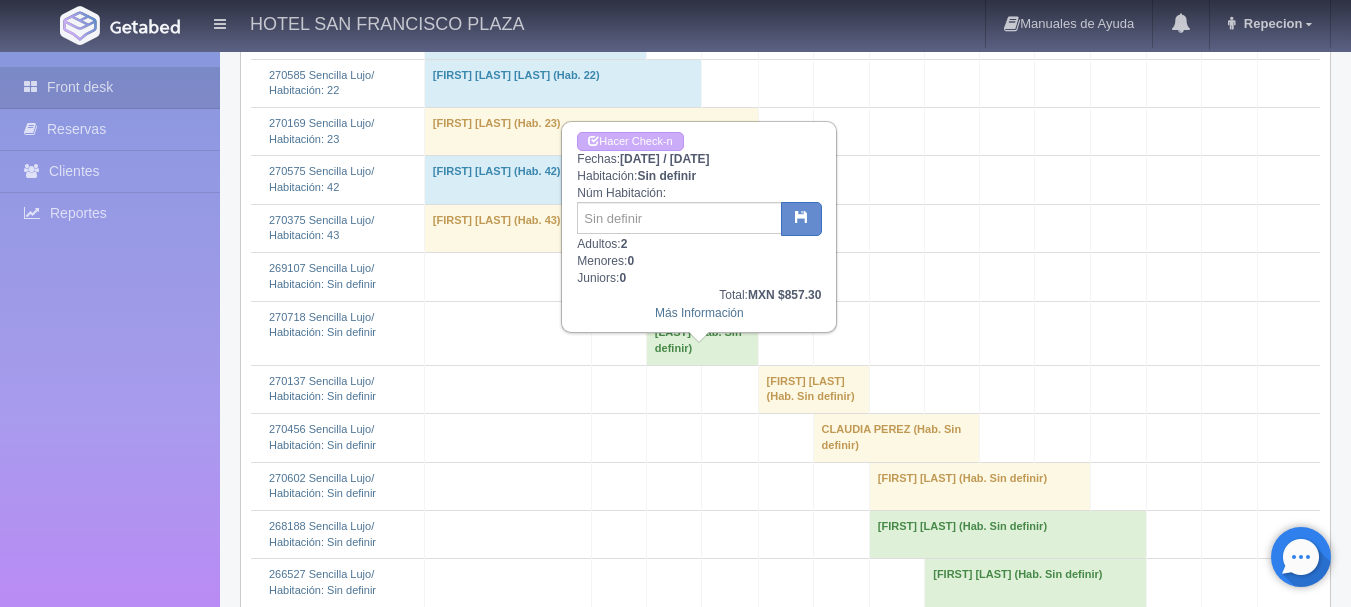 click on "[FIRST] [LAST] 												(Hab. Sin definir)" at bounding box center [702, 333] 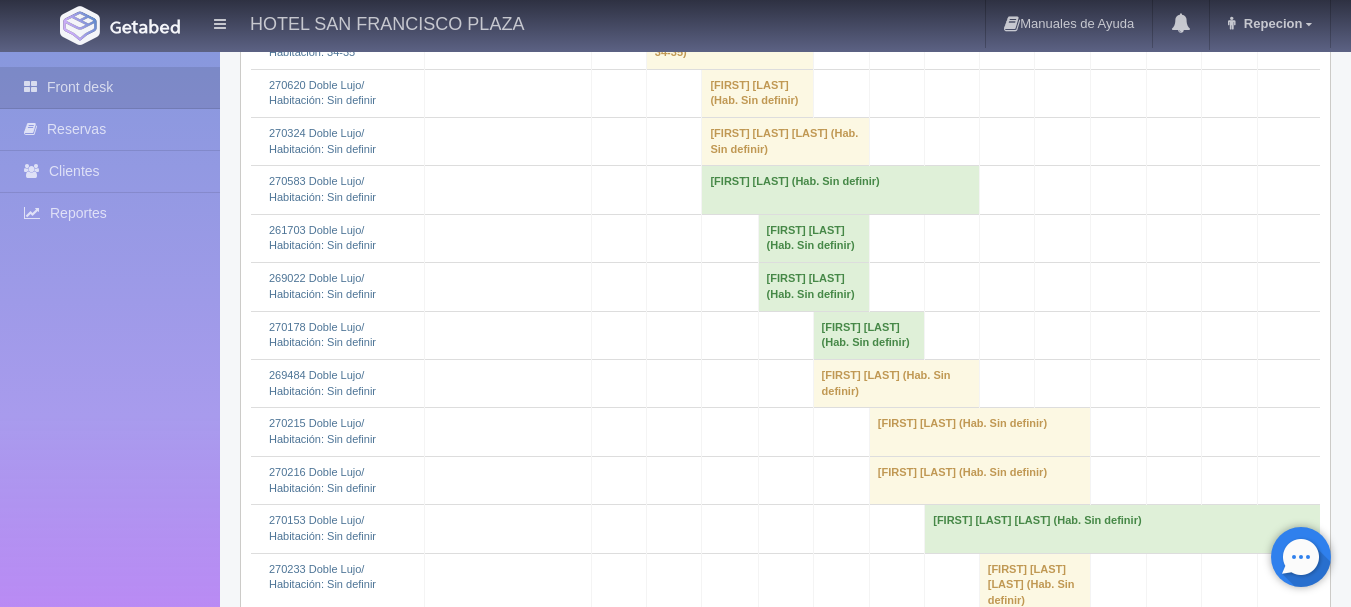 scroll, scrollTop: 1300, scrollLeft: 0, axis: vertical 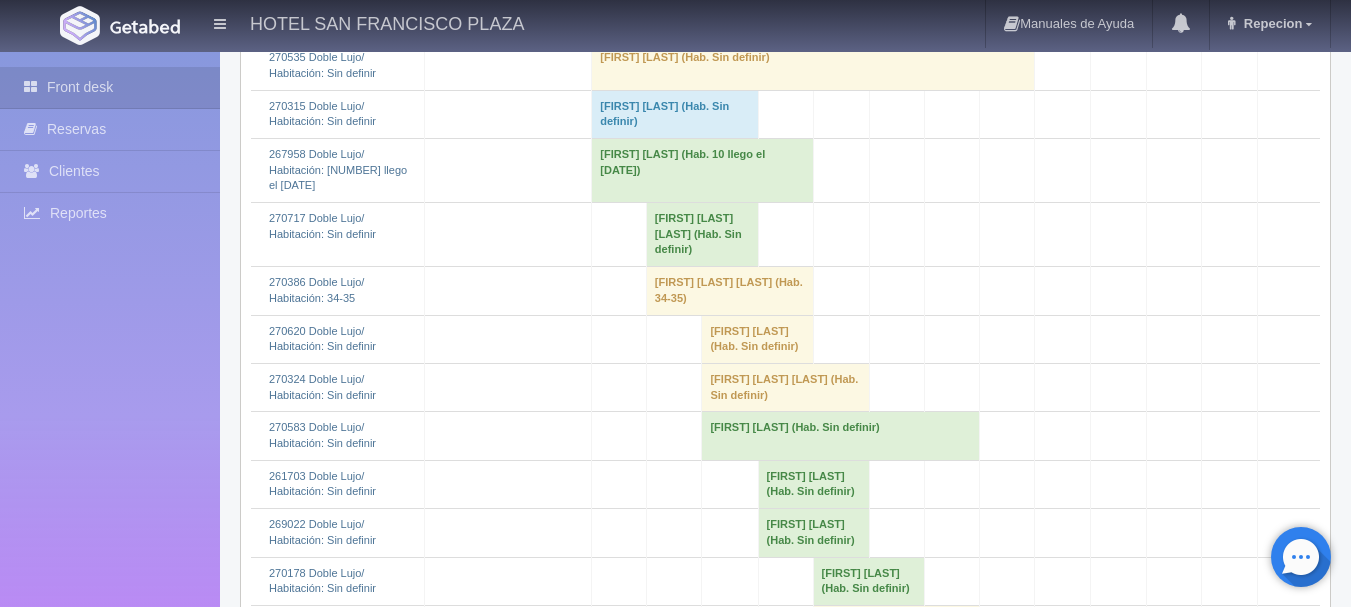 click on "[FIRST] [LAST] 												(Hab. Sin definir)" at bounding box center (702, 235) 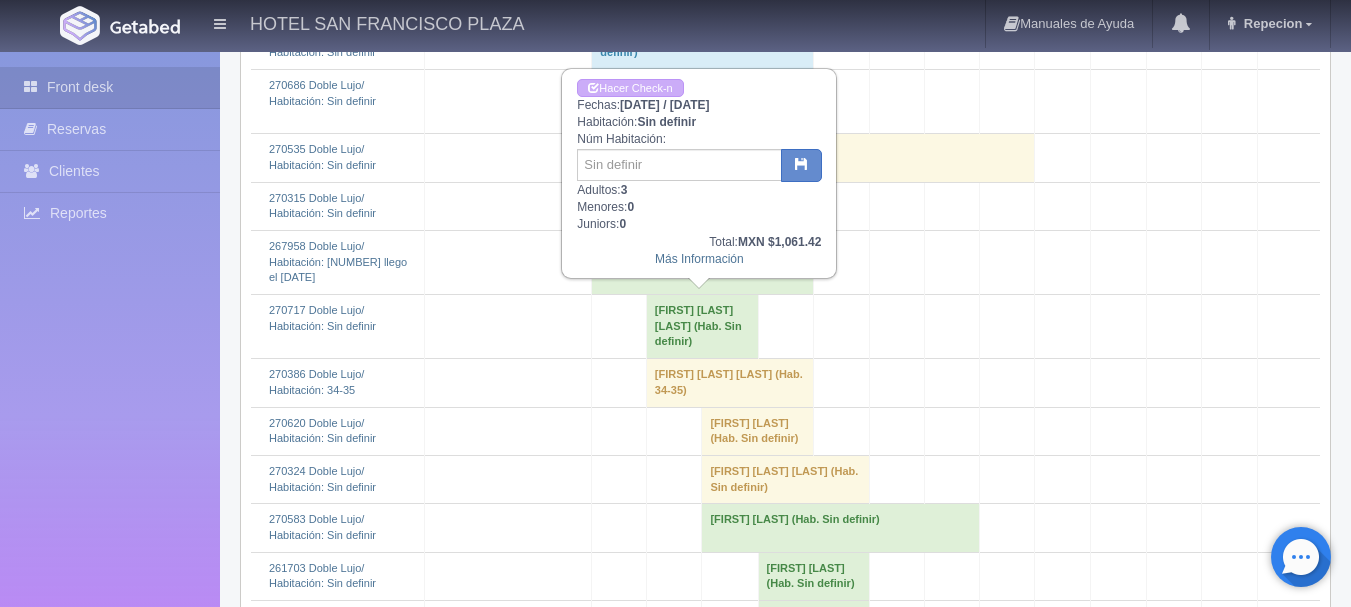 scroll, scrollTop: 1100, scrollLeft: 0, axis: vertical 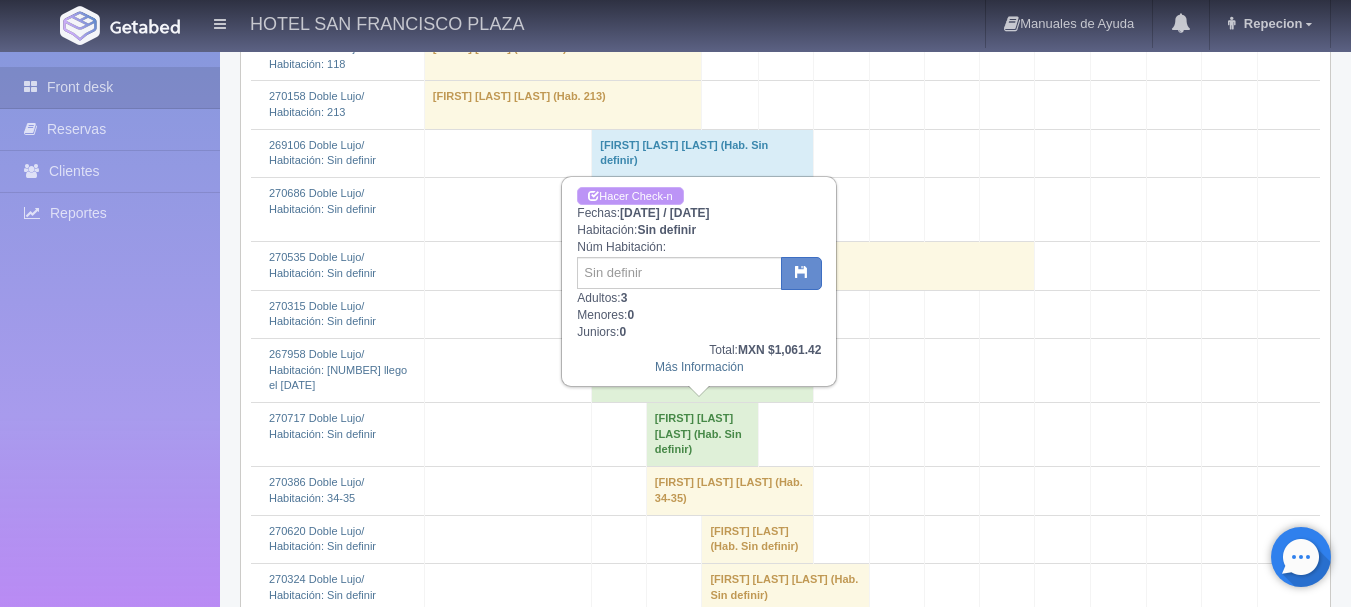 click on "Hacer Check-n" at bounding box center (630, 196) 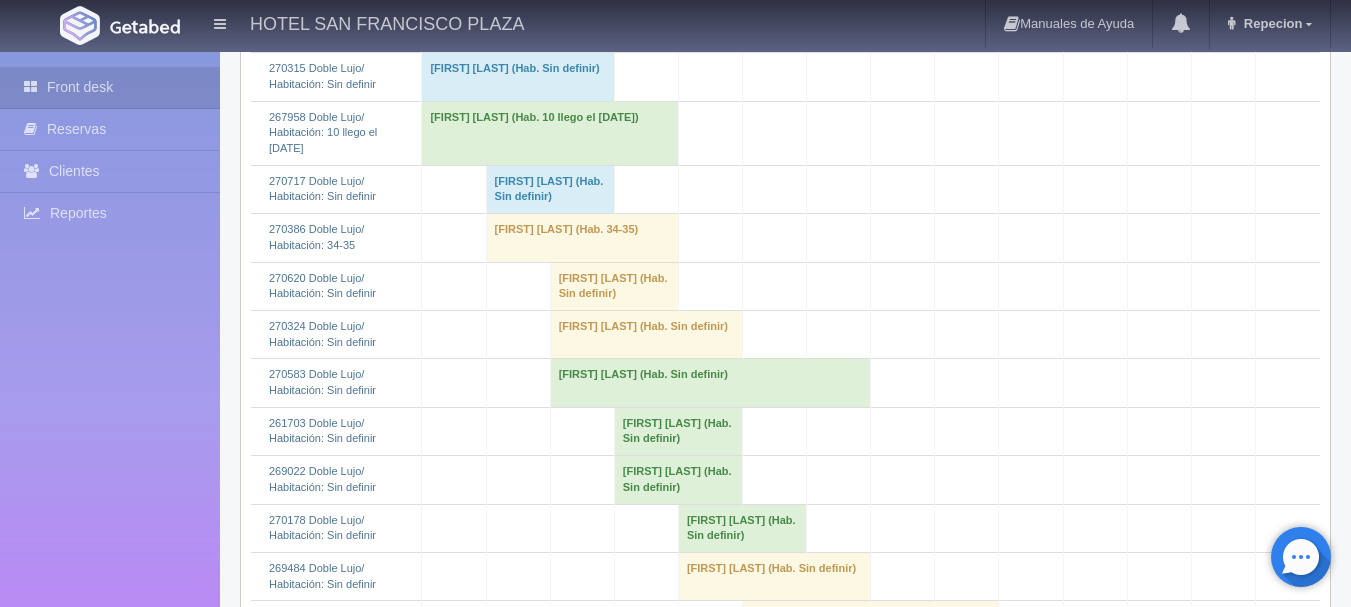 scroll, scrollTop: 900, scrollLeft: 0, axis: vertical 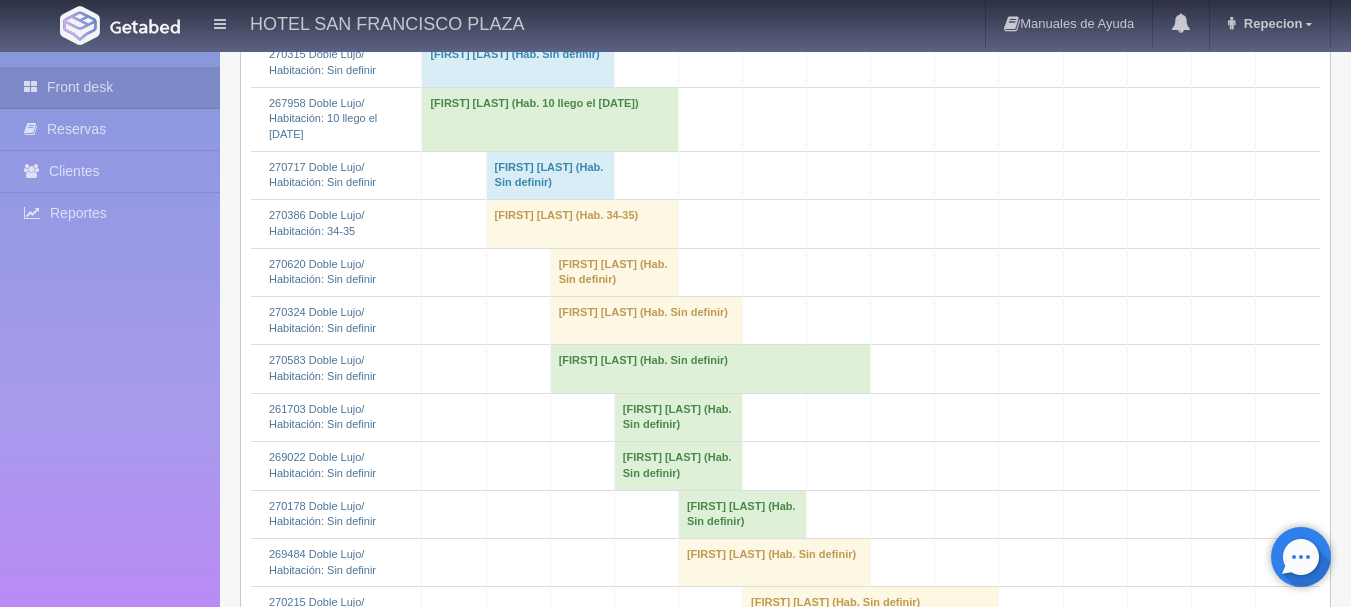 click on "[FIRST] [LAST] 												(Hab. Sin definir)" at bounding box center [550, 175] 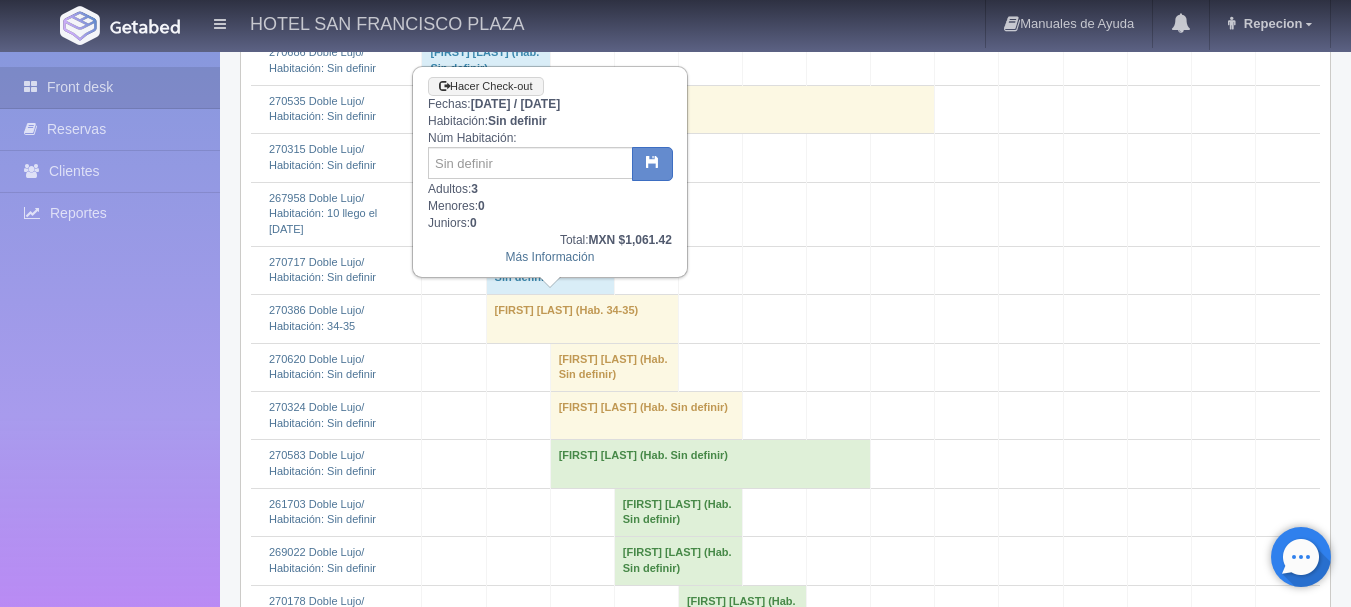 scroll, scrollTop: 700, scrollLeft: 0, axis: vertical 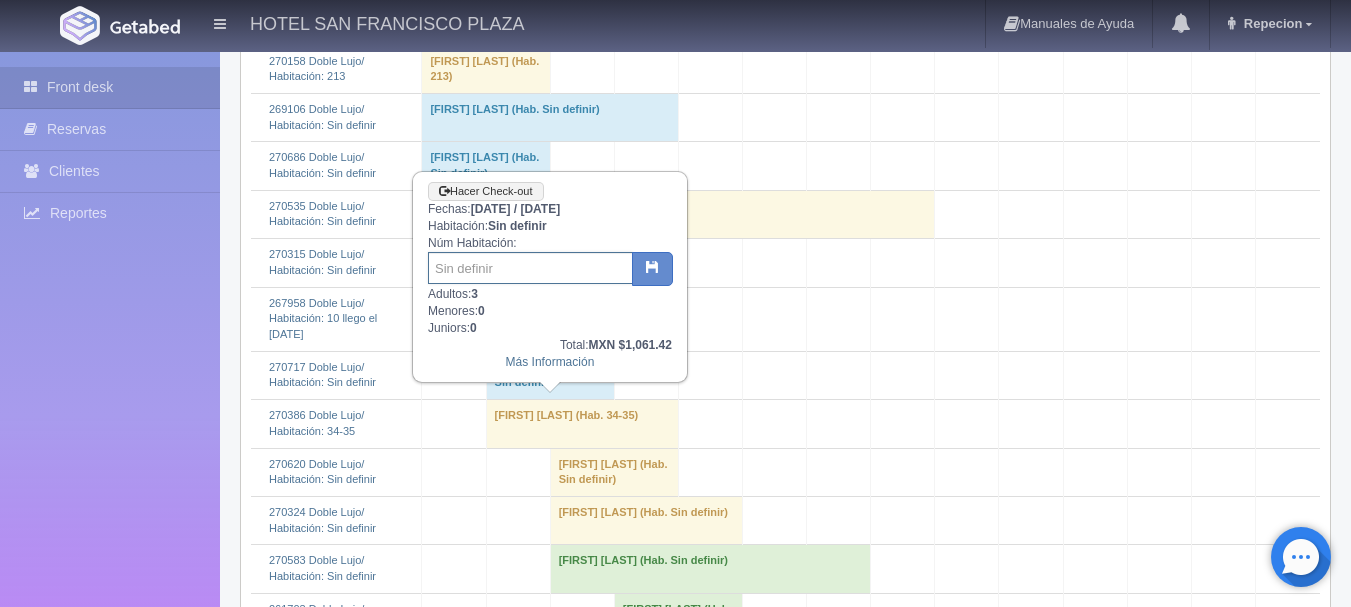 click at bounding box center [530, 268] 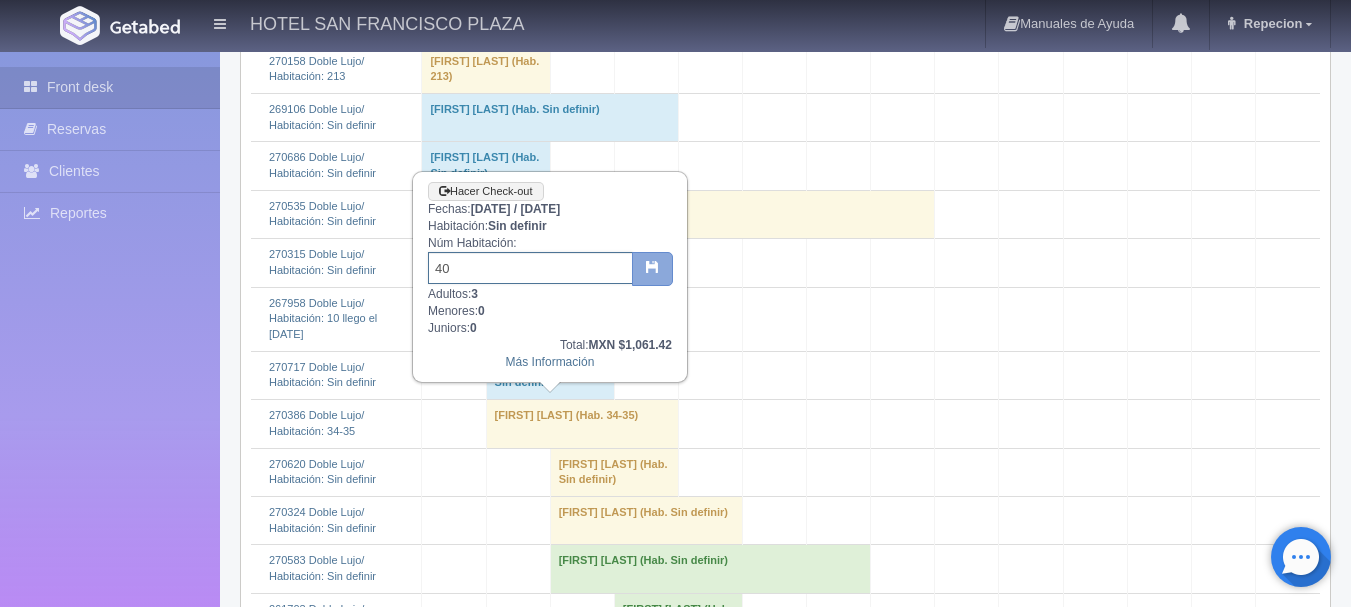 type on "40" 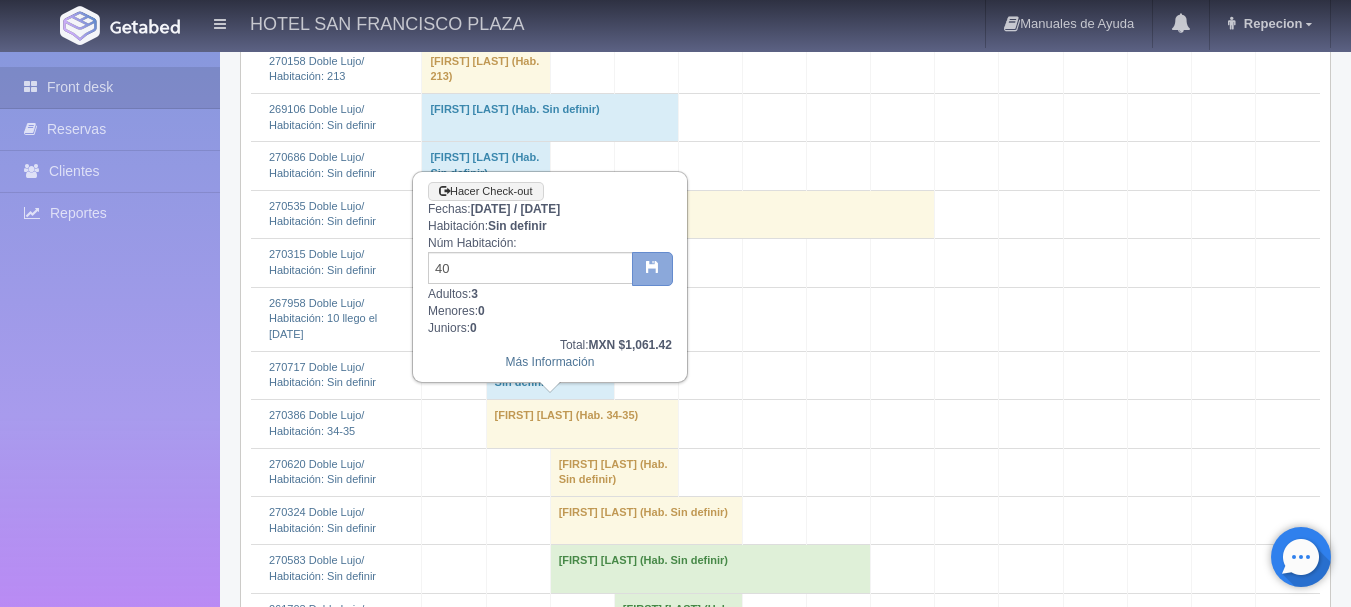 click at bounding box center (652, 269) 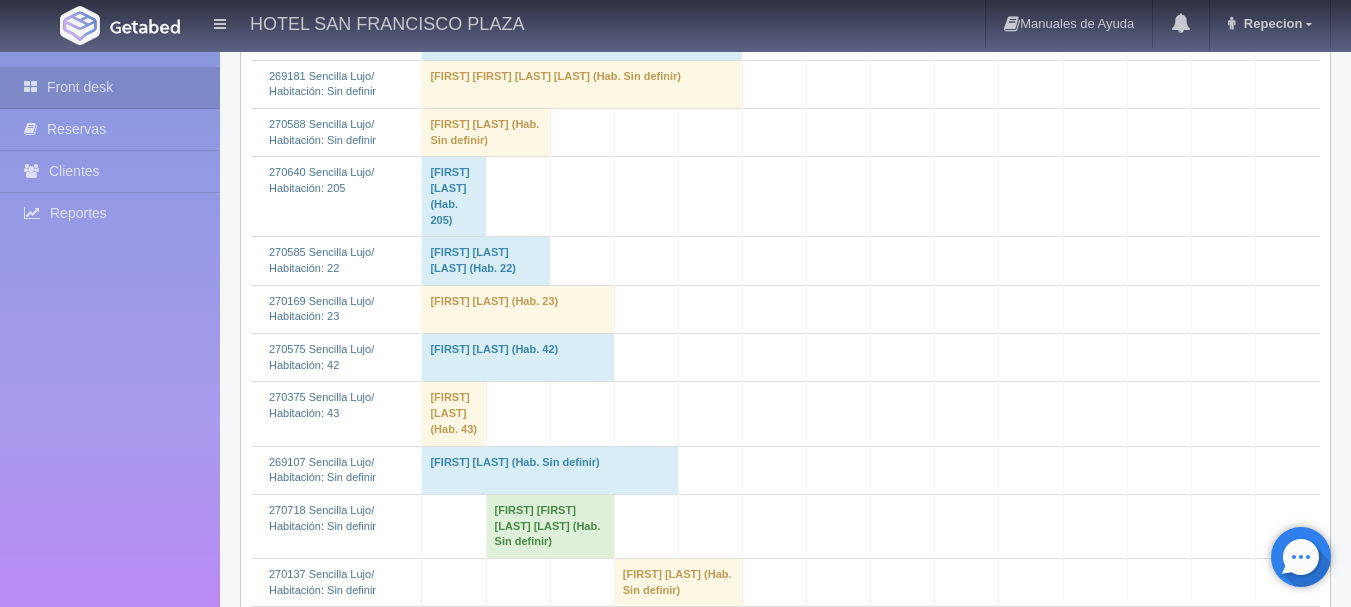 scroll, scrollTop: 2700, scrollLeft: 0, axis: vertical 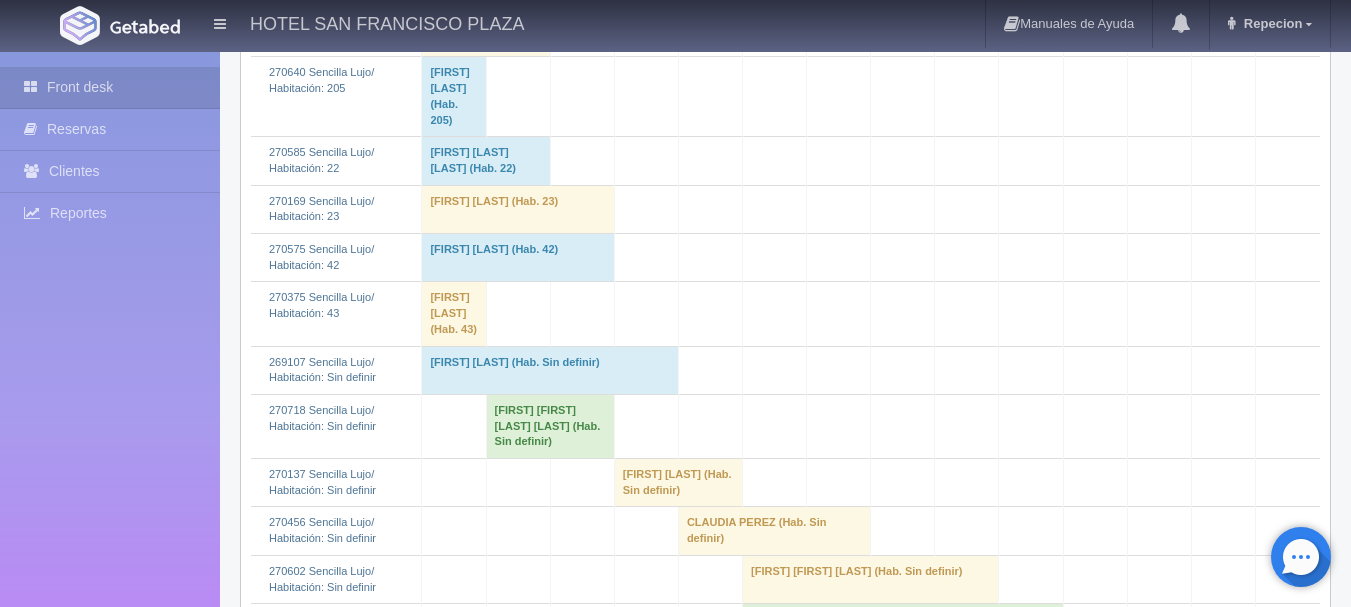 click on "[FIRST] [MIDDLE] [LAST] 												(Hab. Sin definir)" at bounding box center [550, 426] 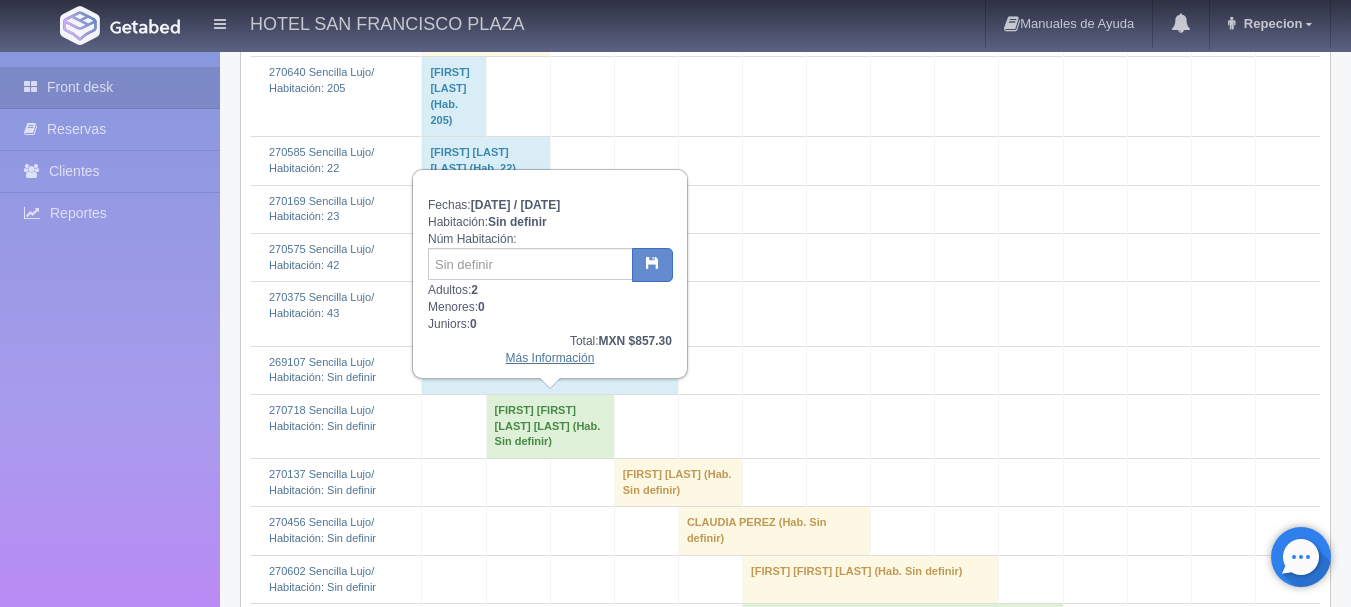 click on "Más Información" at bounding box center (550, 358) 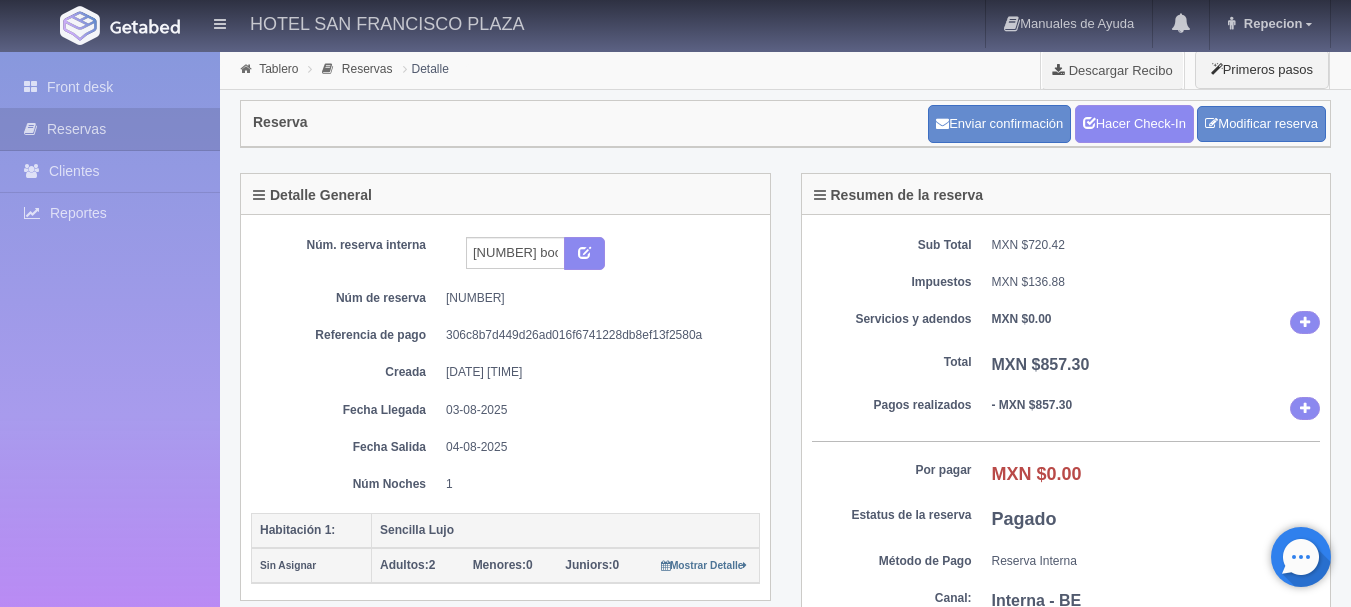 scroll, scrollTop: 0, scrollLeft: 0, axis: both 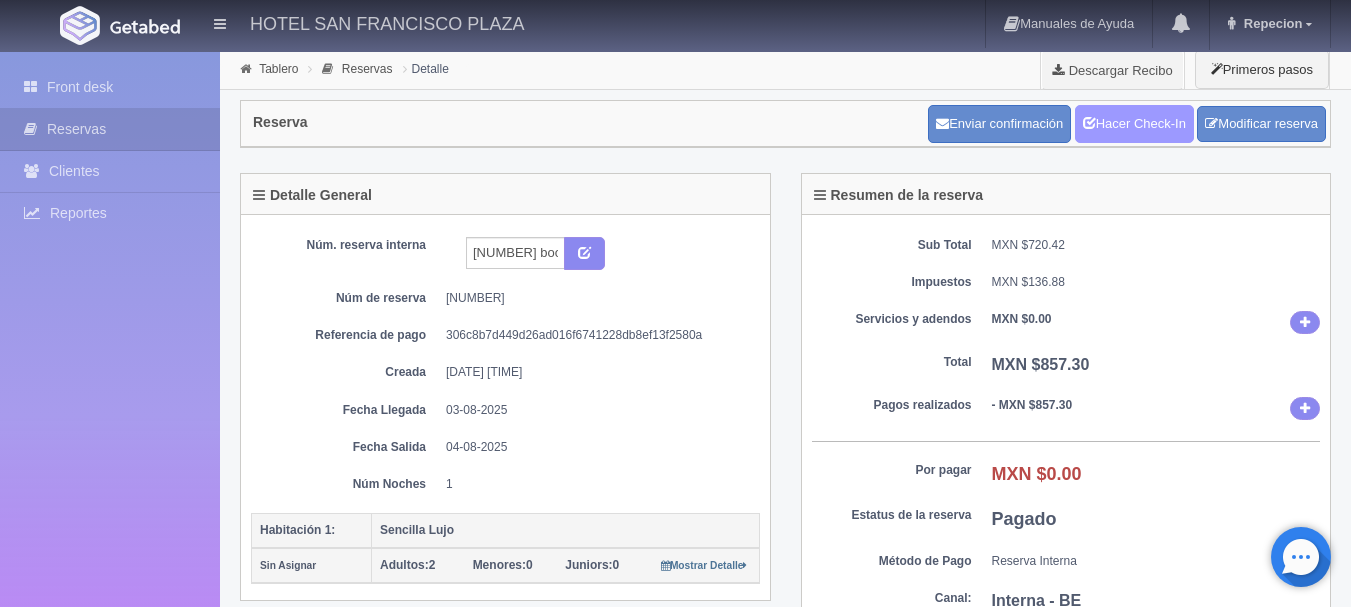 click on "Hacer Check-In" at bounding box center [1134, 124] 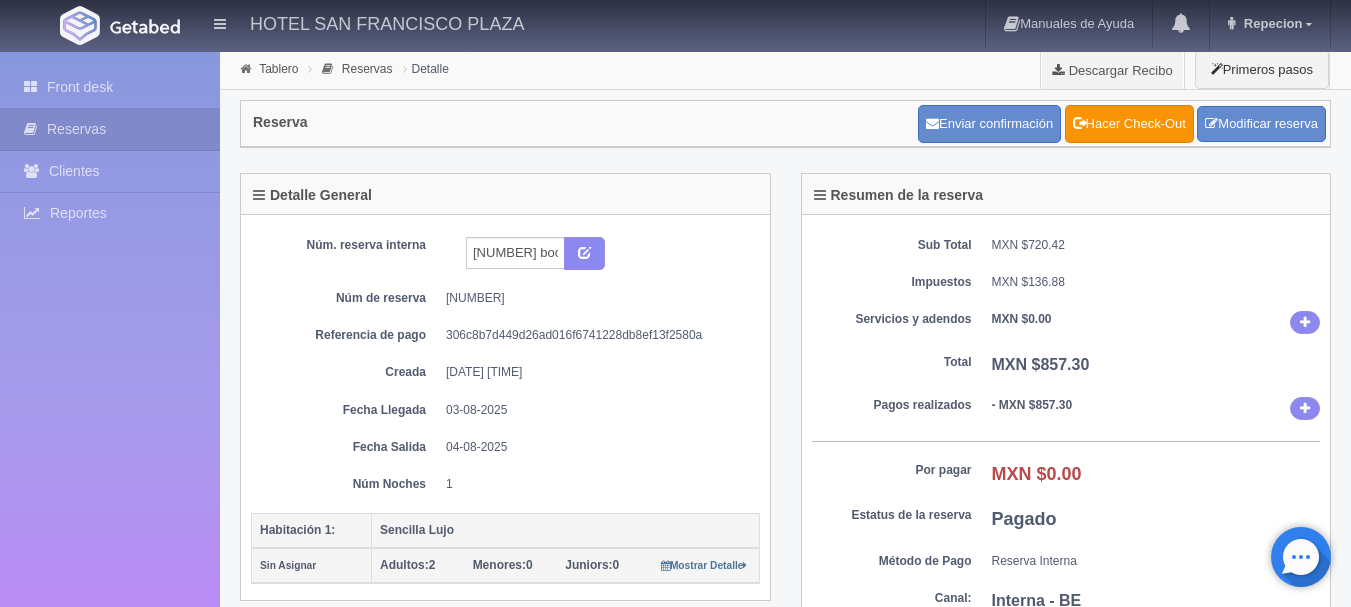 scroll, scrollTop: 0, scrollLeft: 0, axis: both 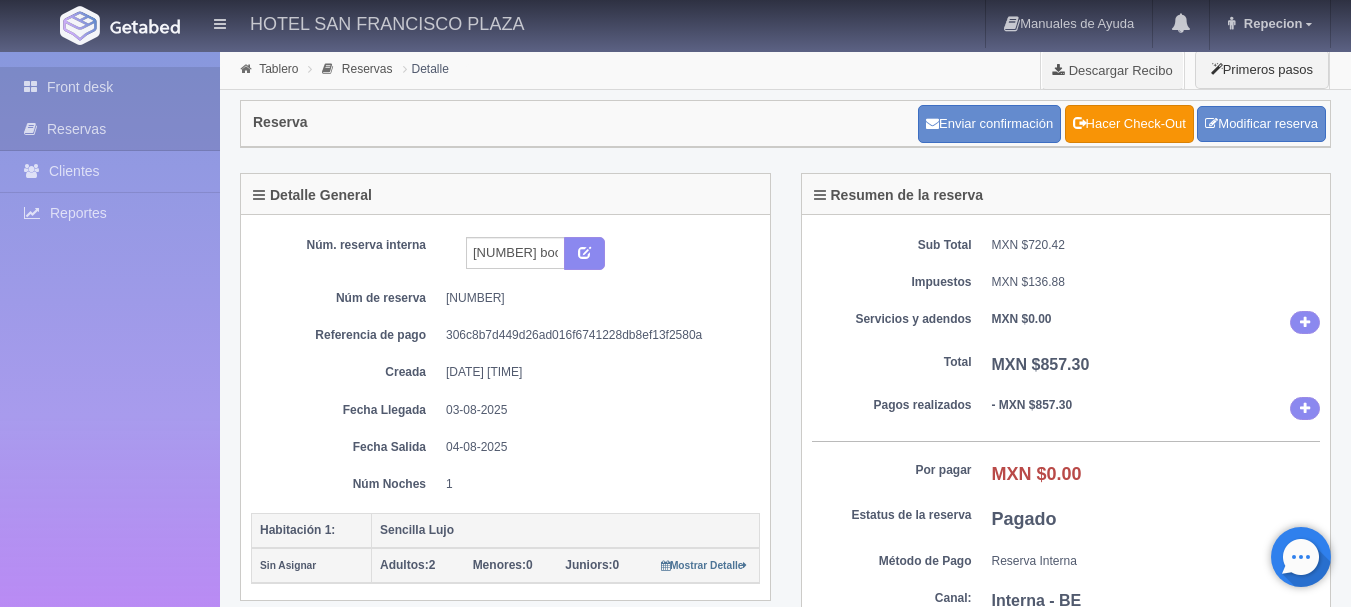 click on "Front desk" at bounding box center (110, 87) 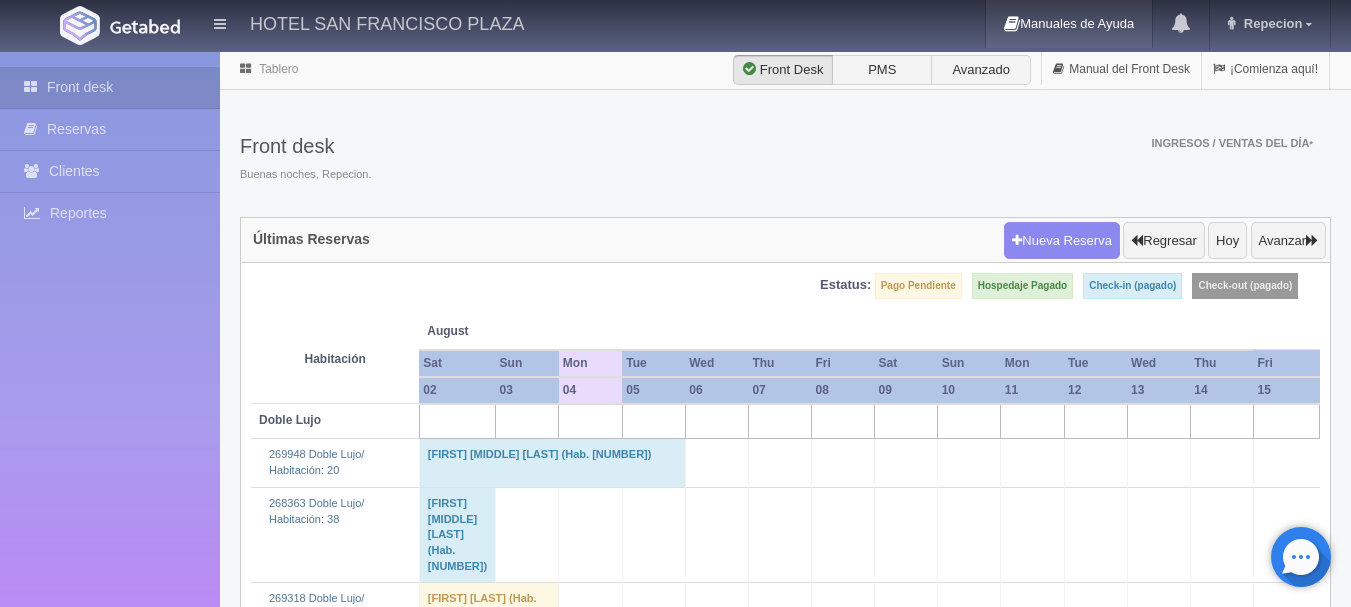 scroll, scrollTop: 0, scrollLeft: 0, axis: both 